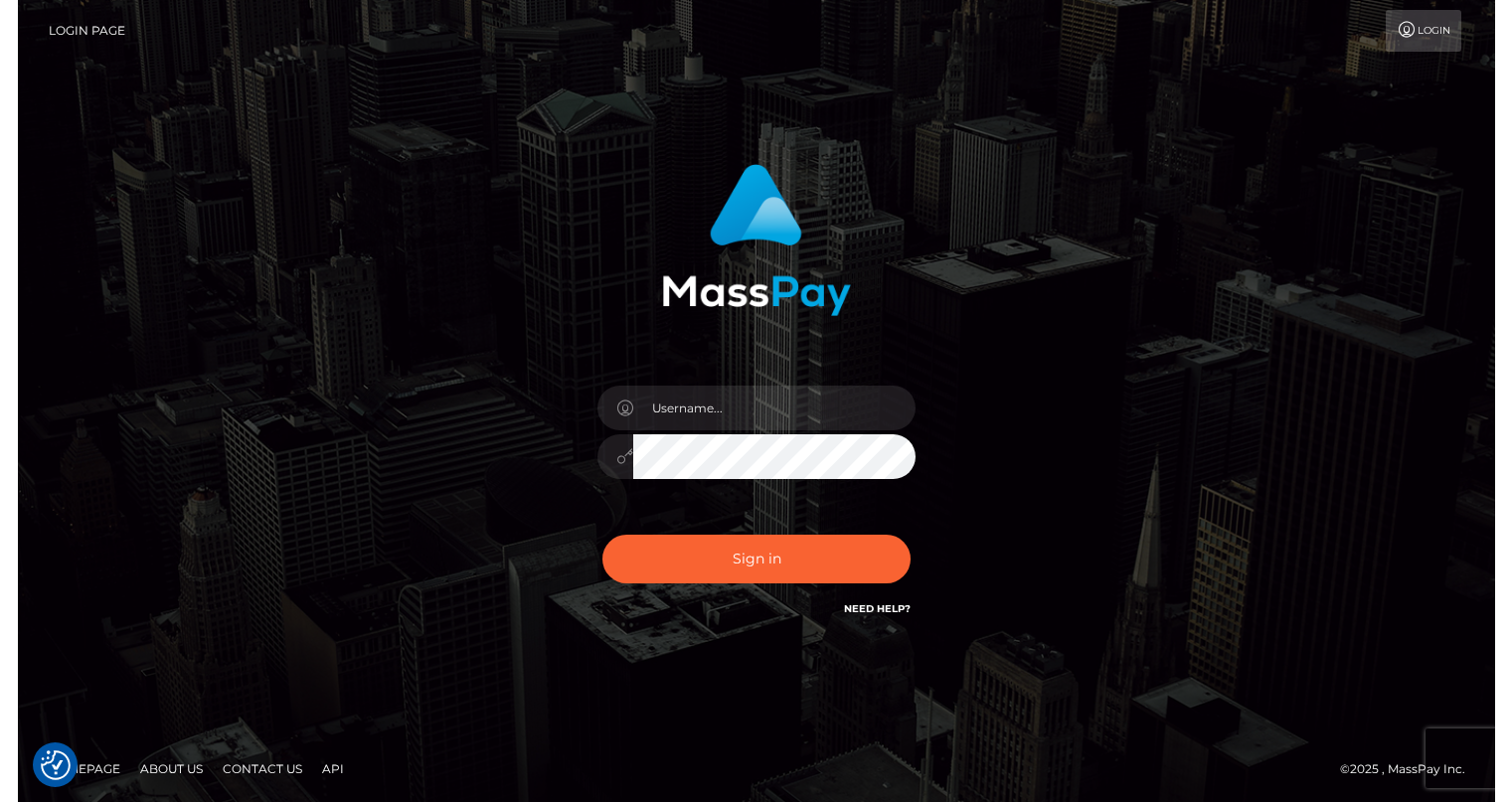 scroll, scrollTop: 0, scrollLeft: 0, axis: both 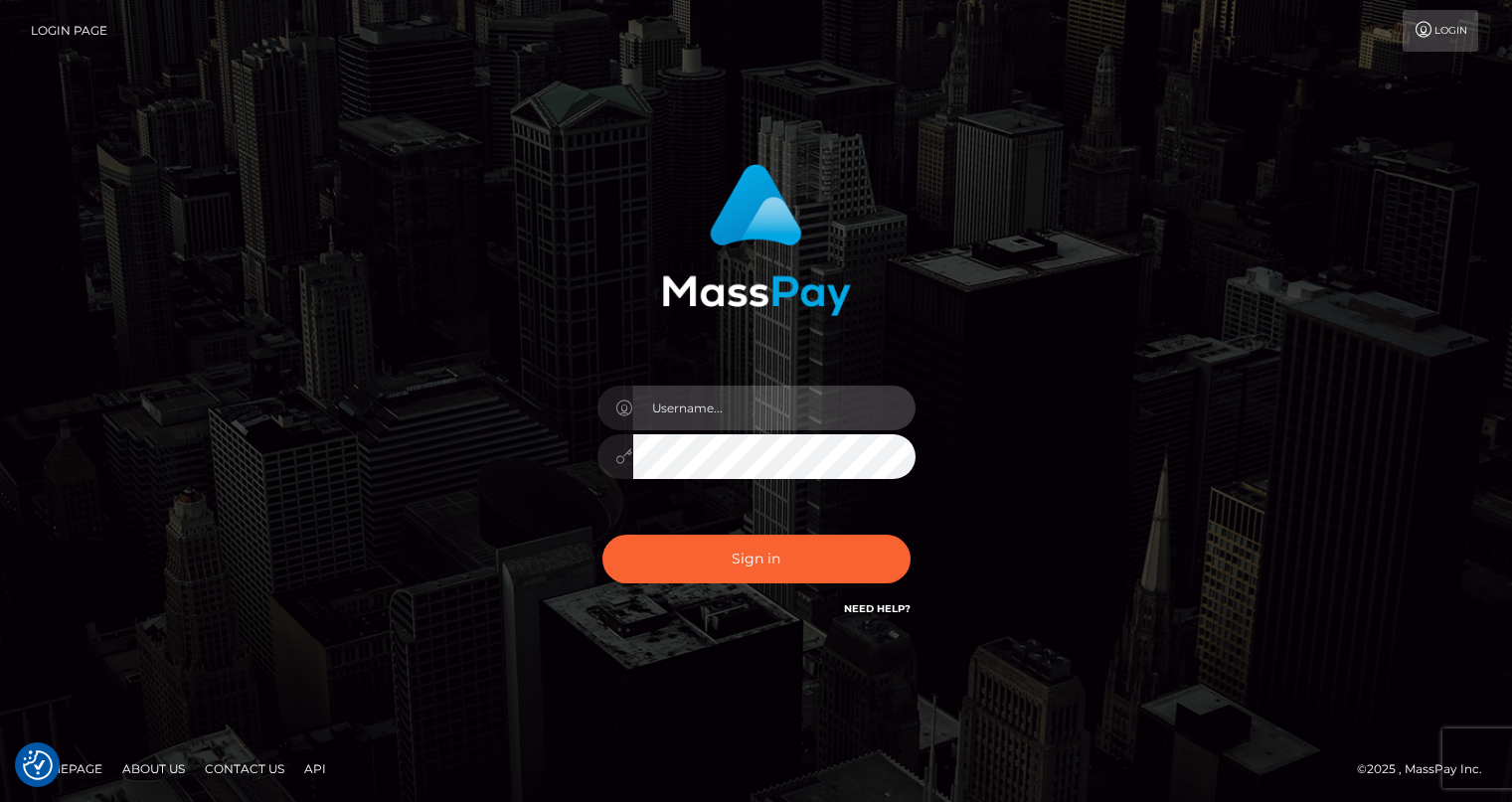 click at bounding box center (774, 407) 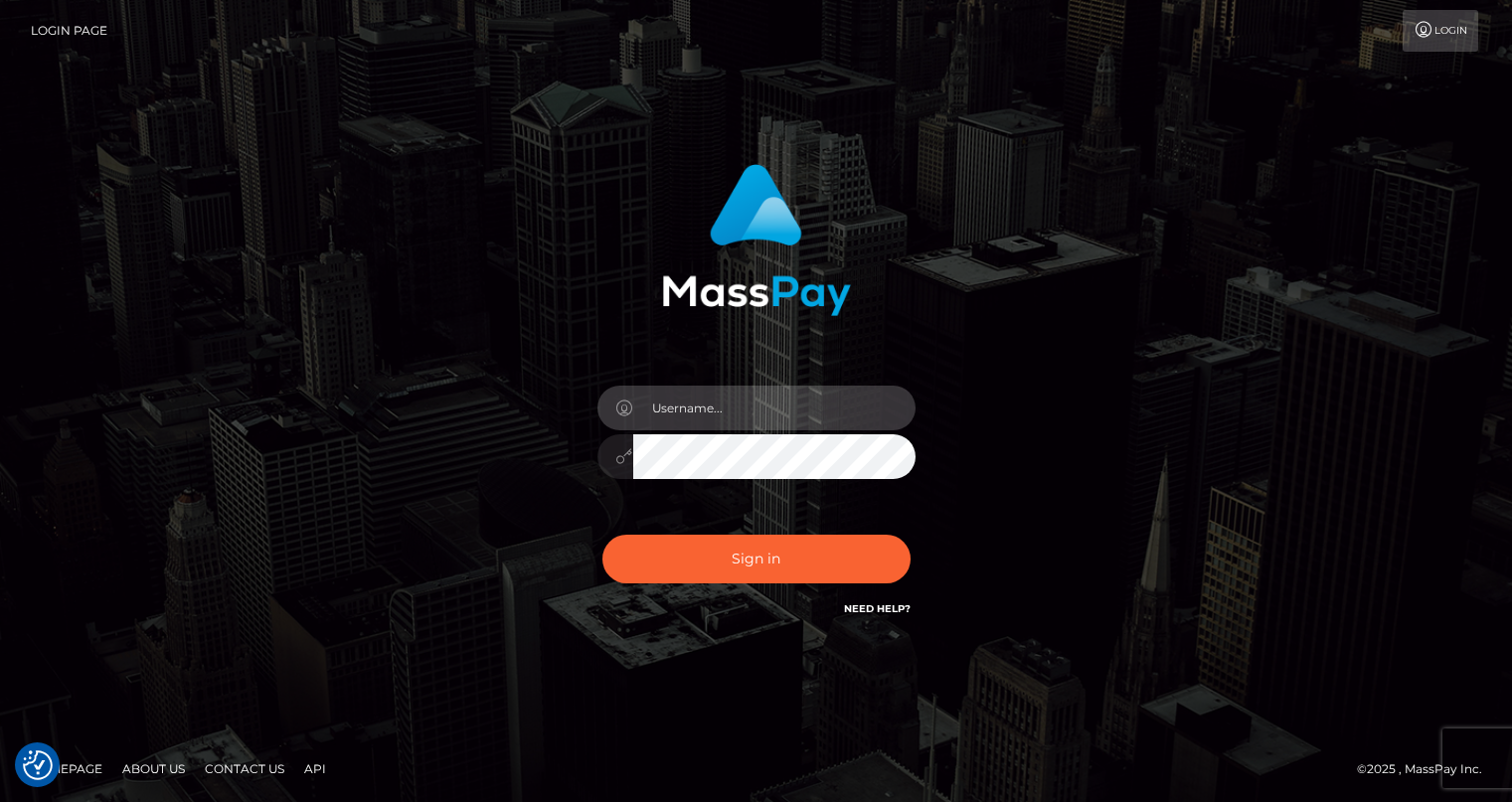 paste on "drew guizzetti" 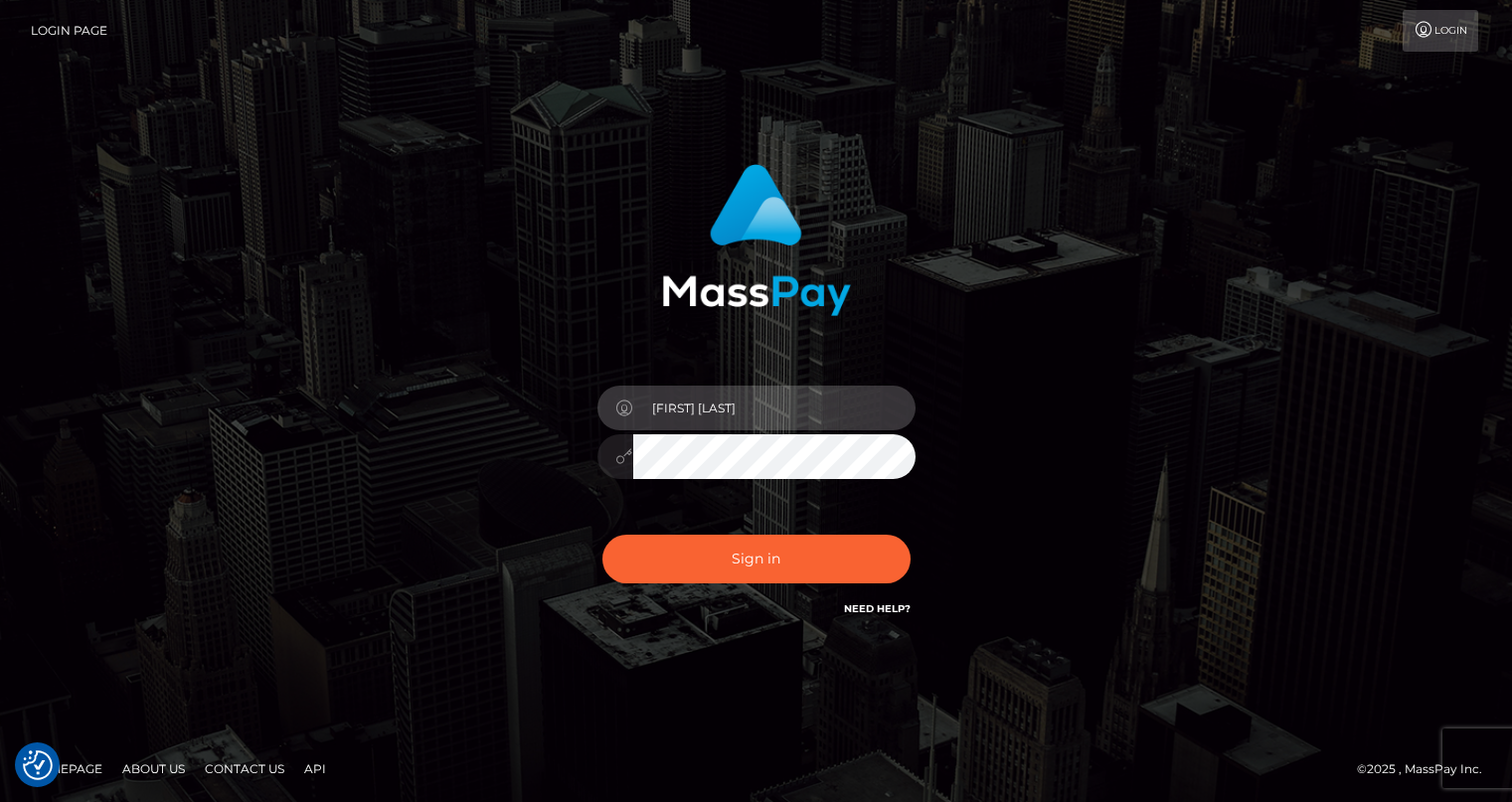 type on "drew guizzetti" 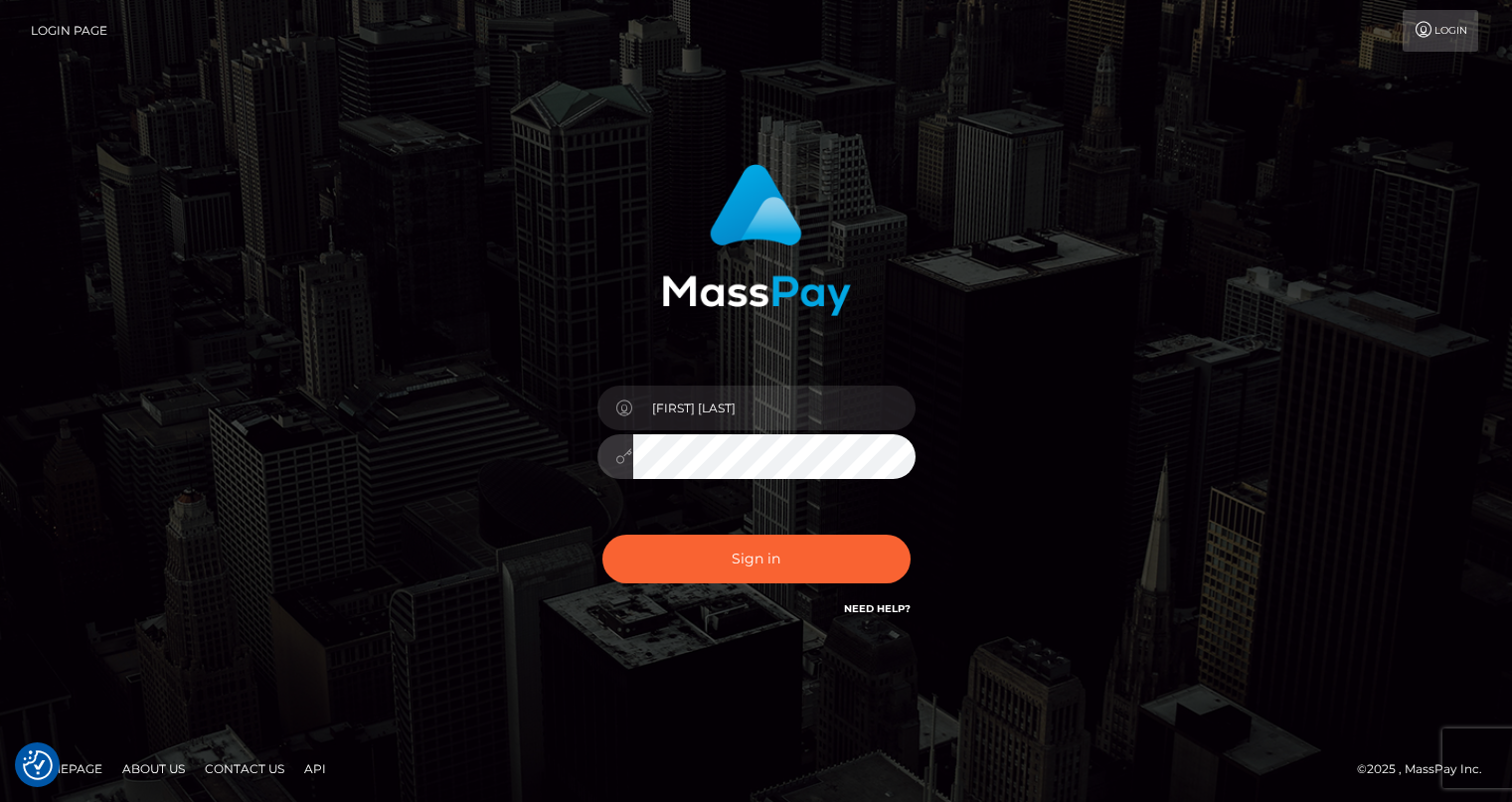 click on "drew guizzetti
Sign in" at bounding box center [756, 401] 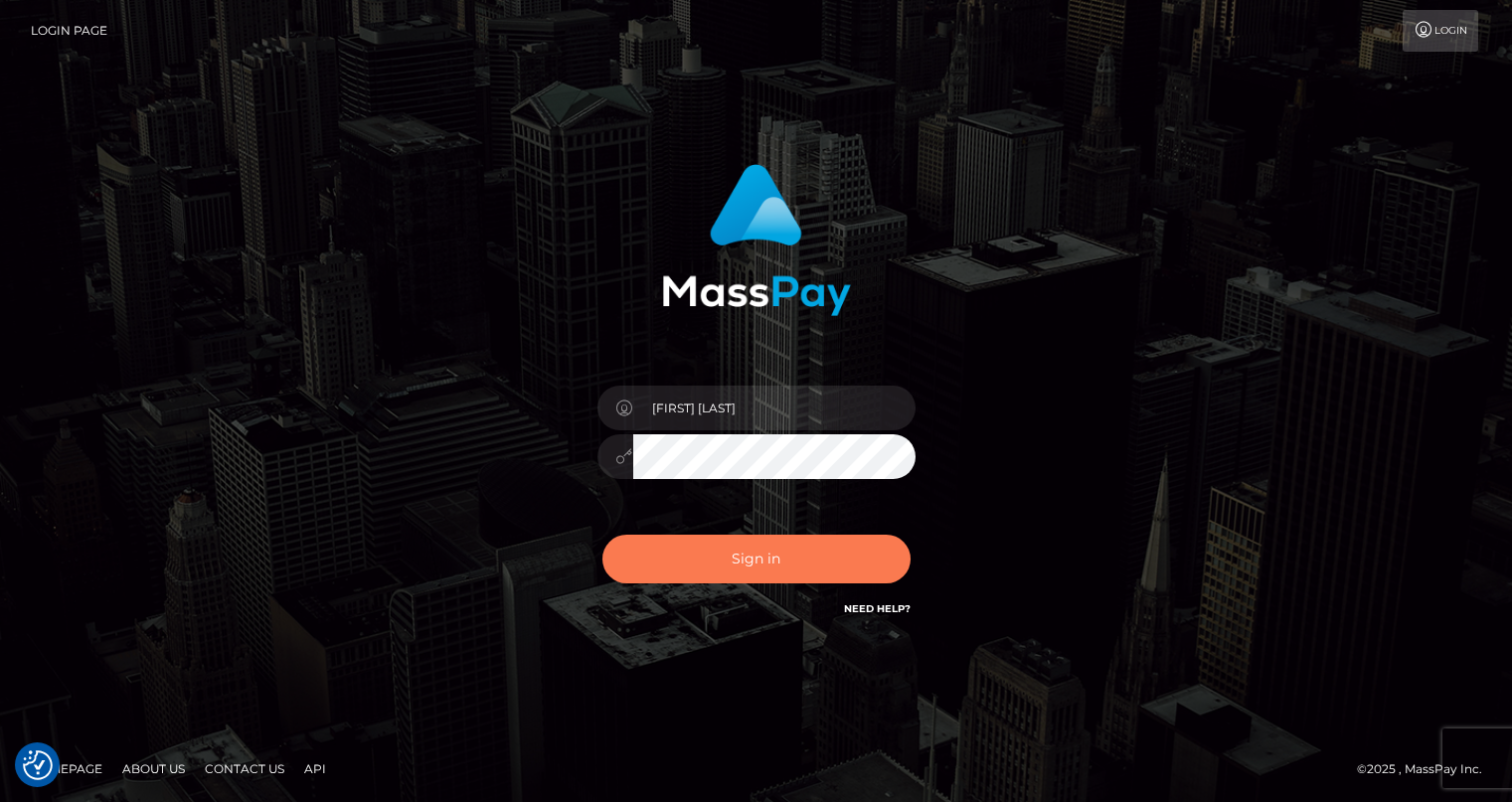 click on "Sign in" at bounding box center [756, 559] 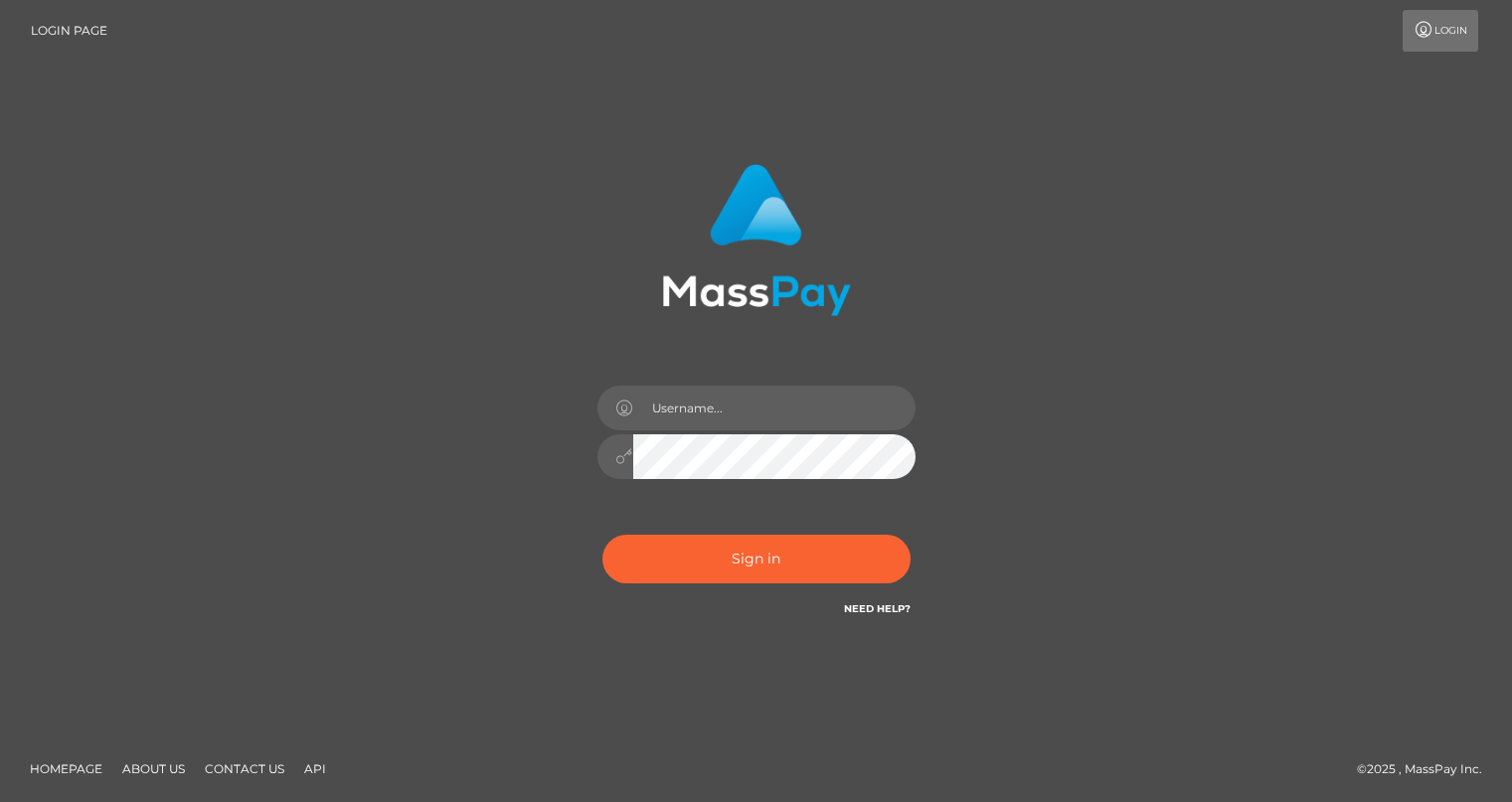 scroll, scrollTop: 0, scrollLeft: 0, axis: both 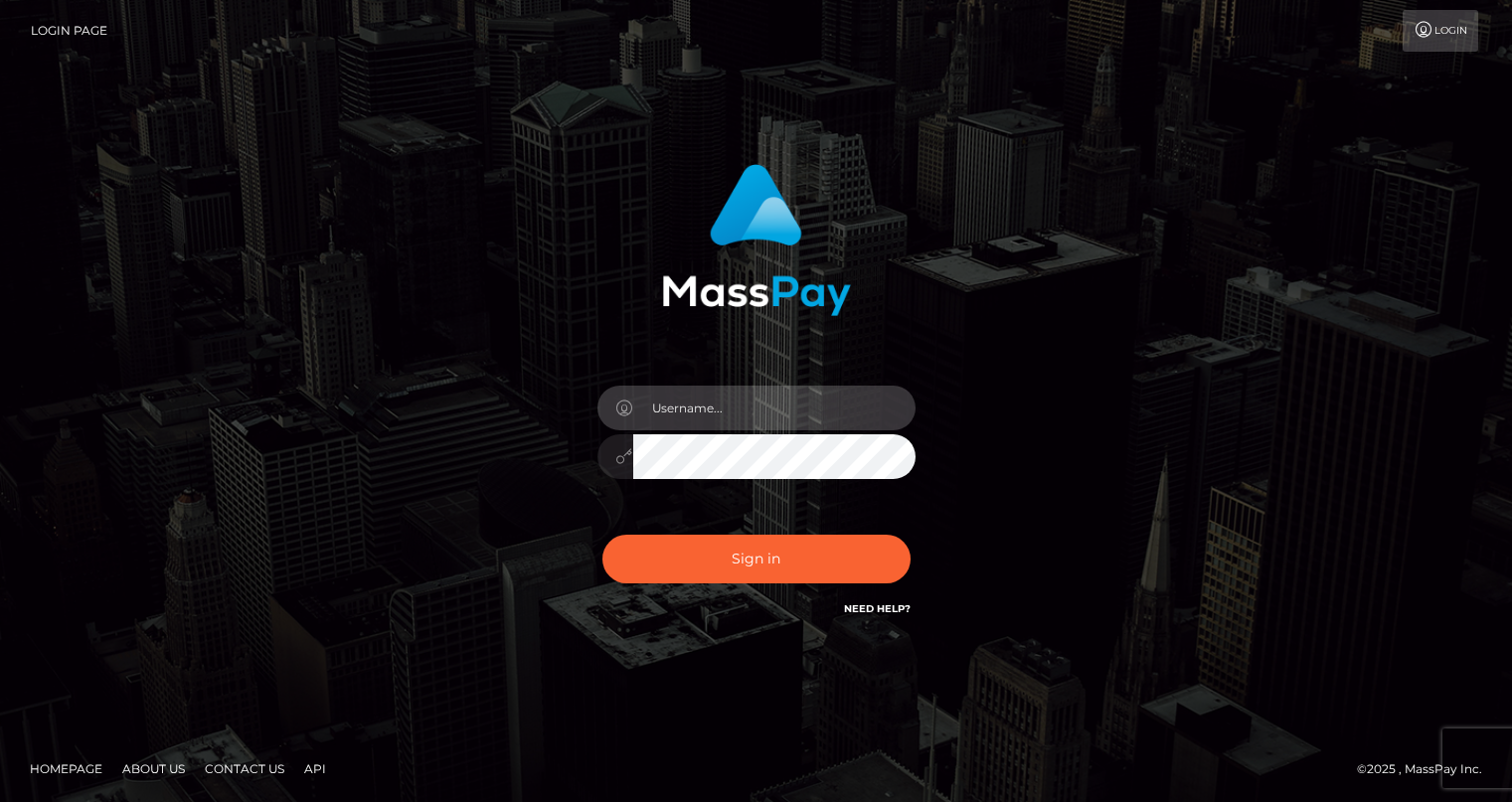 click at bounding box center [774, 407] 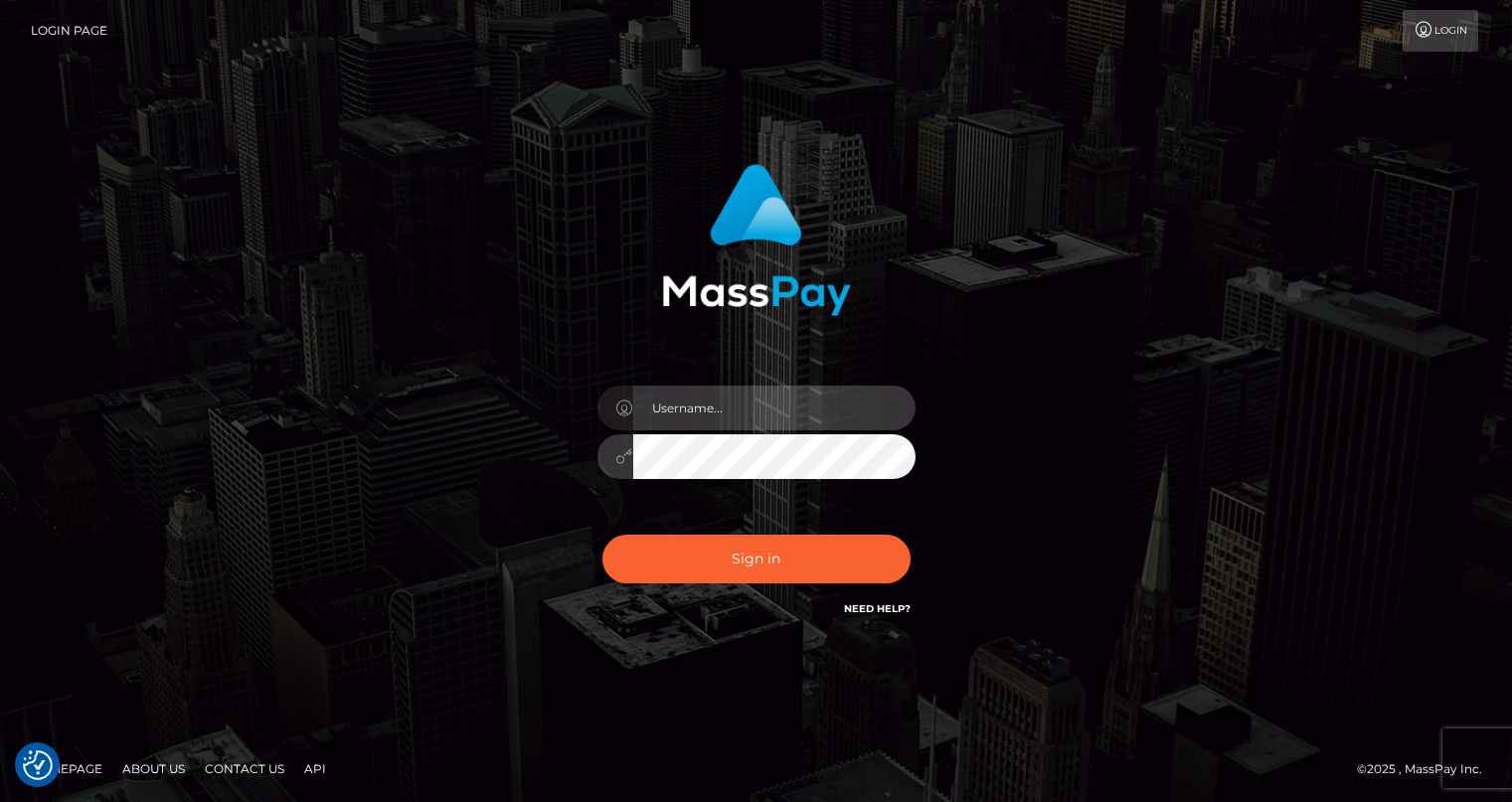 click at bounding box center (774, 407) 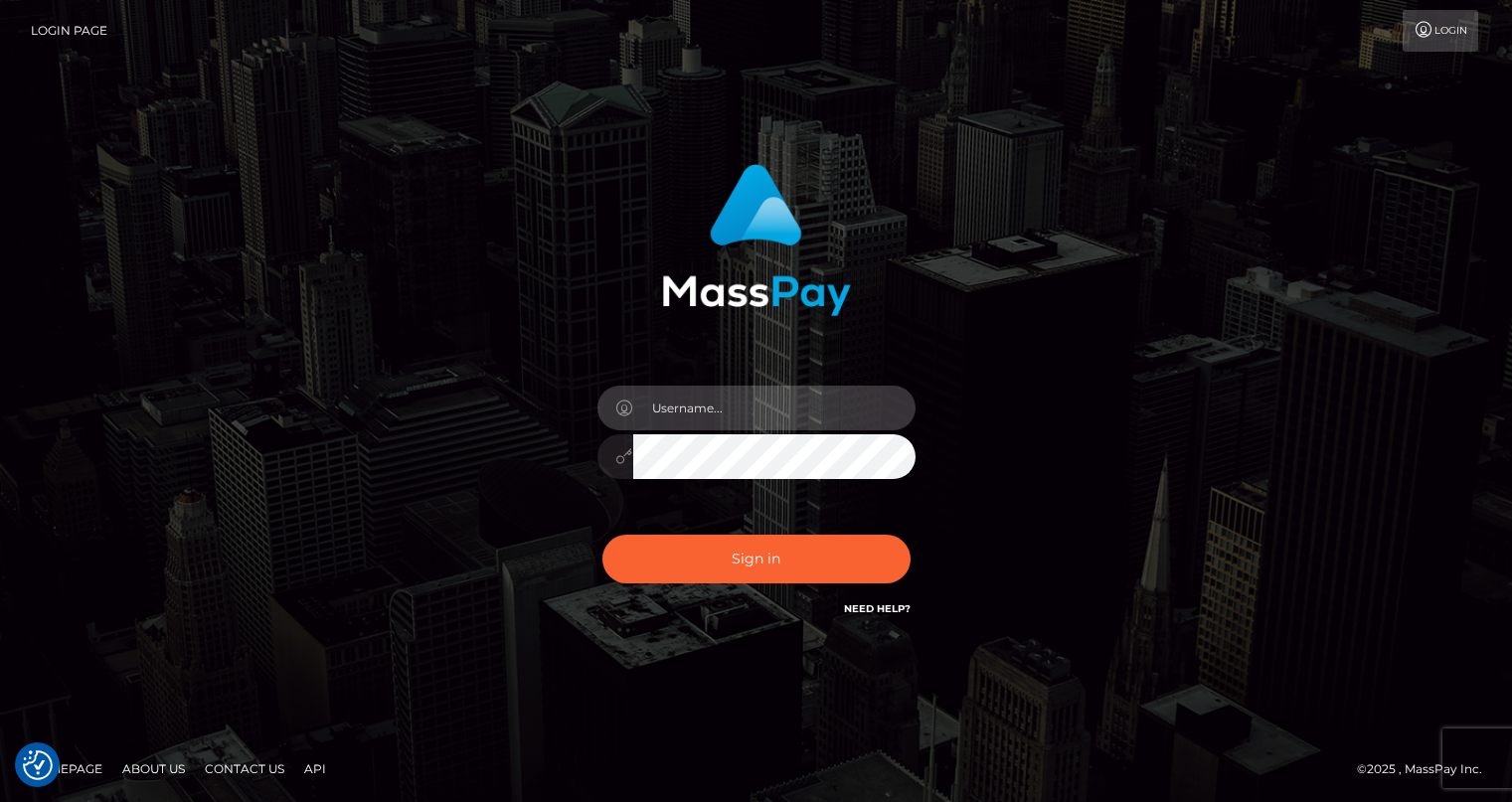 type on "drew guizzetti" 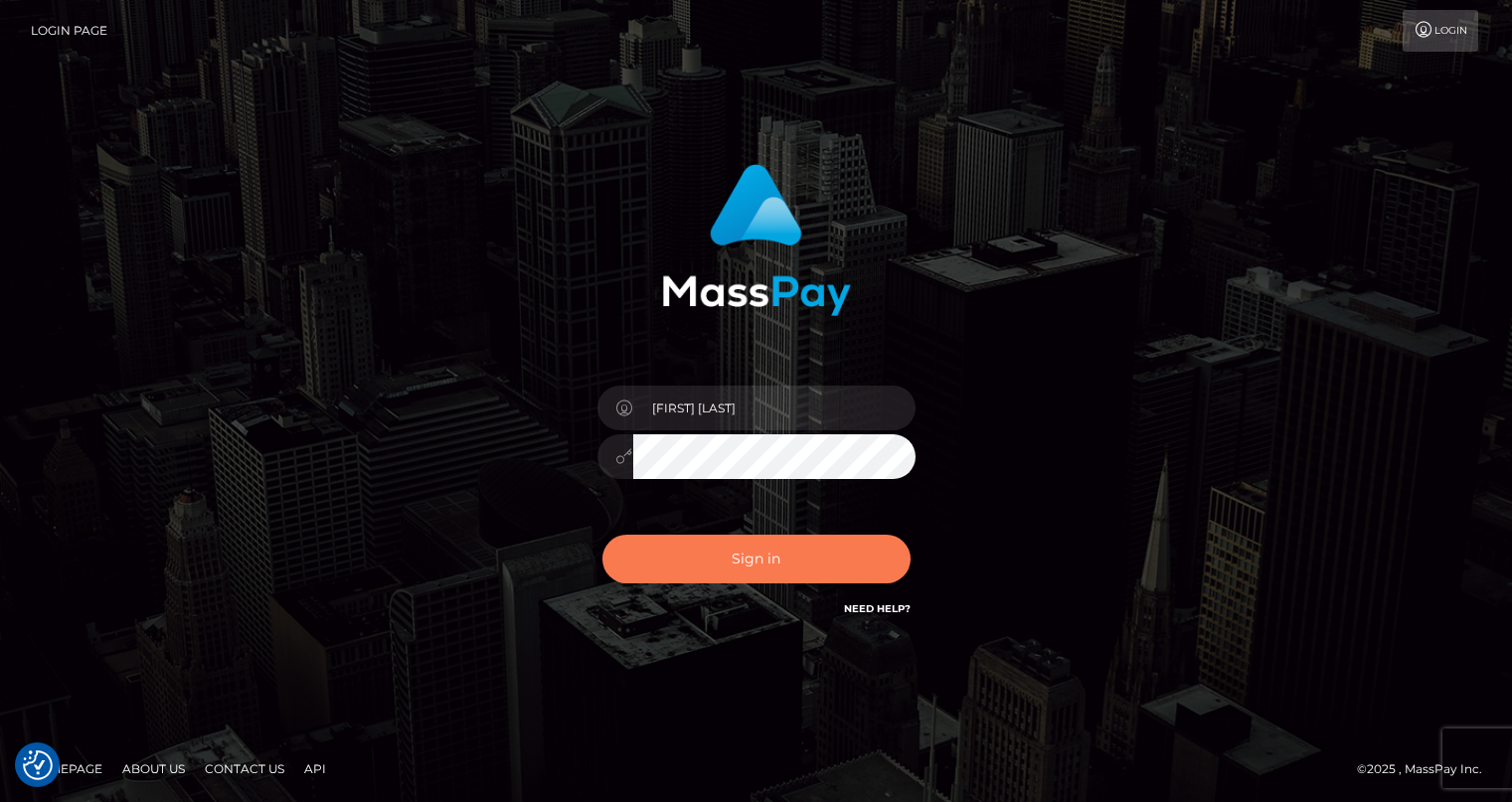 click on "Sign in" at bounding box center (756, 559) 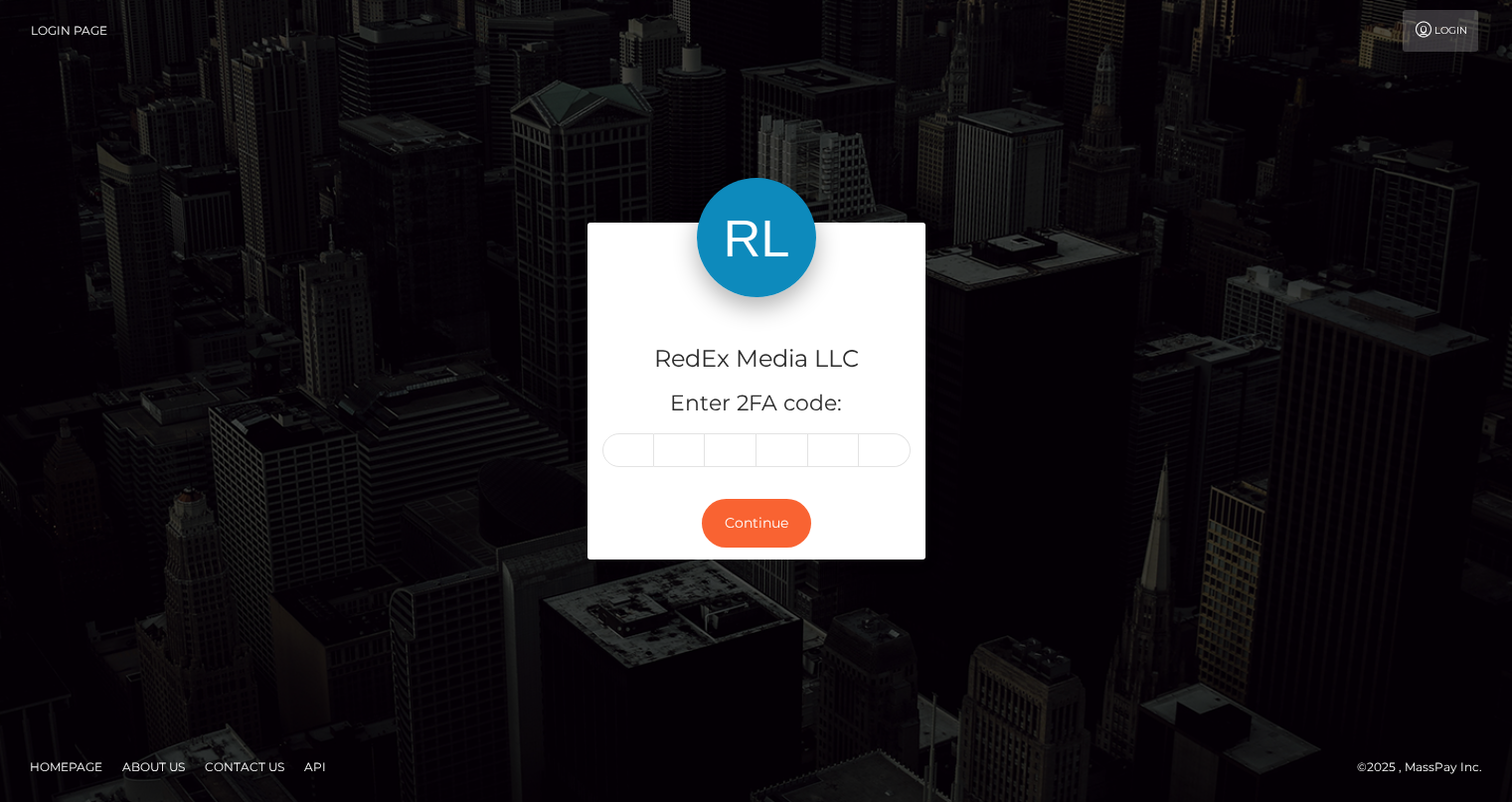 scroll, scrollTop: 0, scrollLeft: 0, axis: both 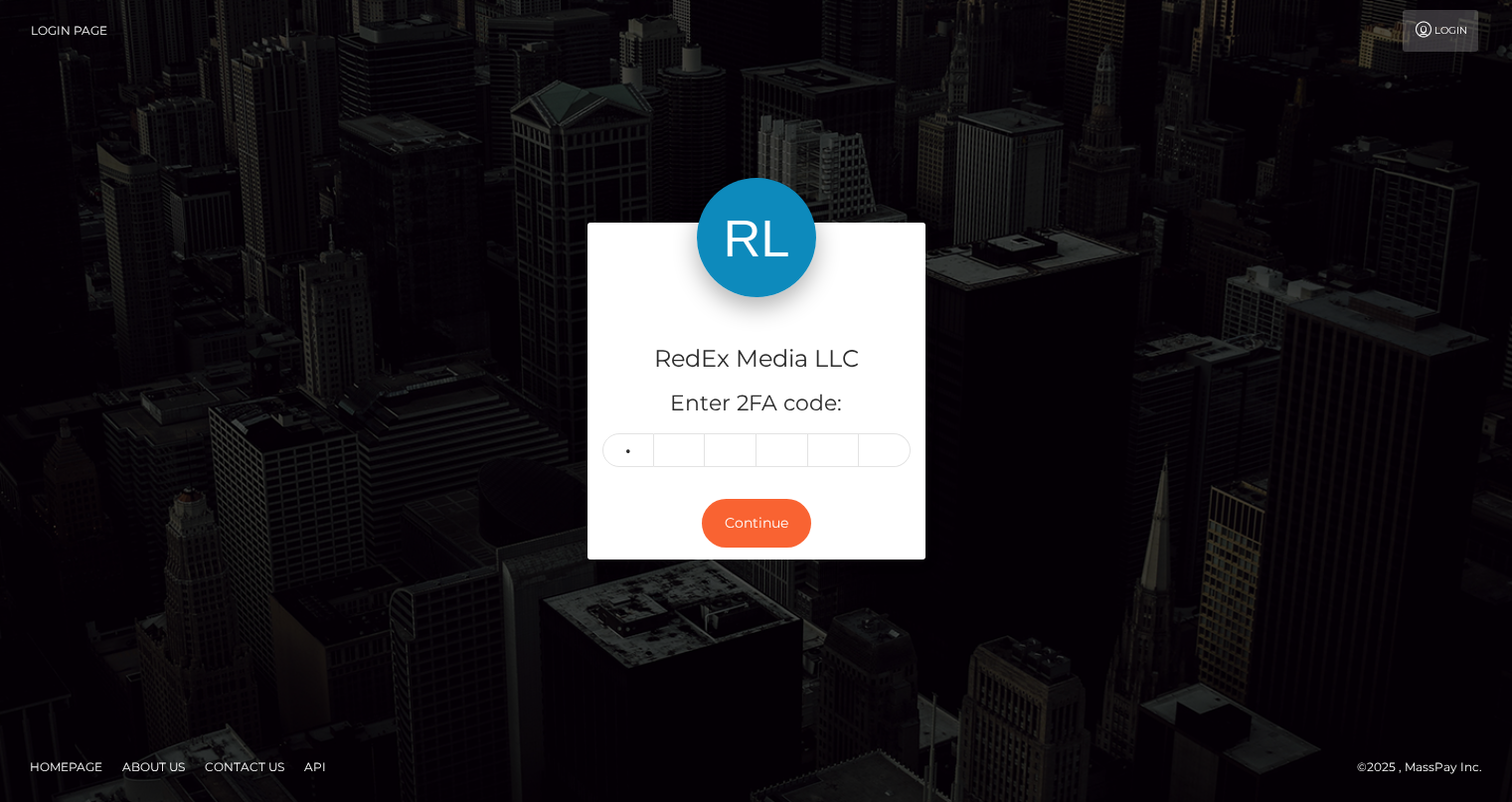 type on "5" 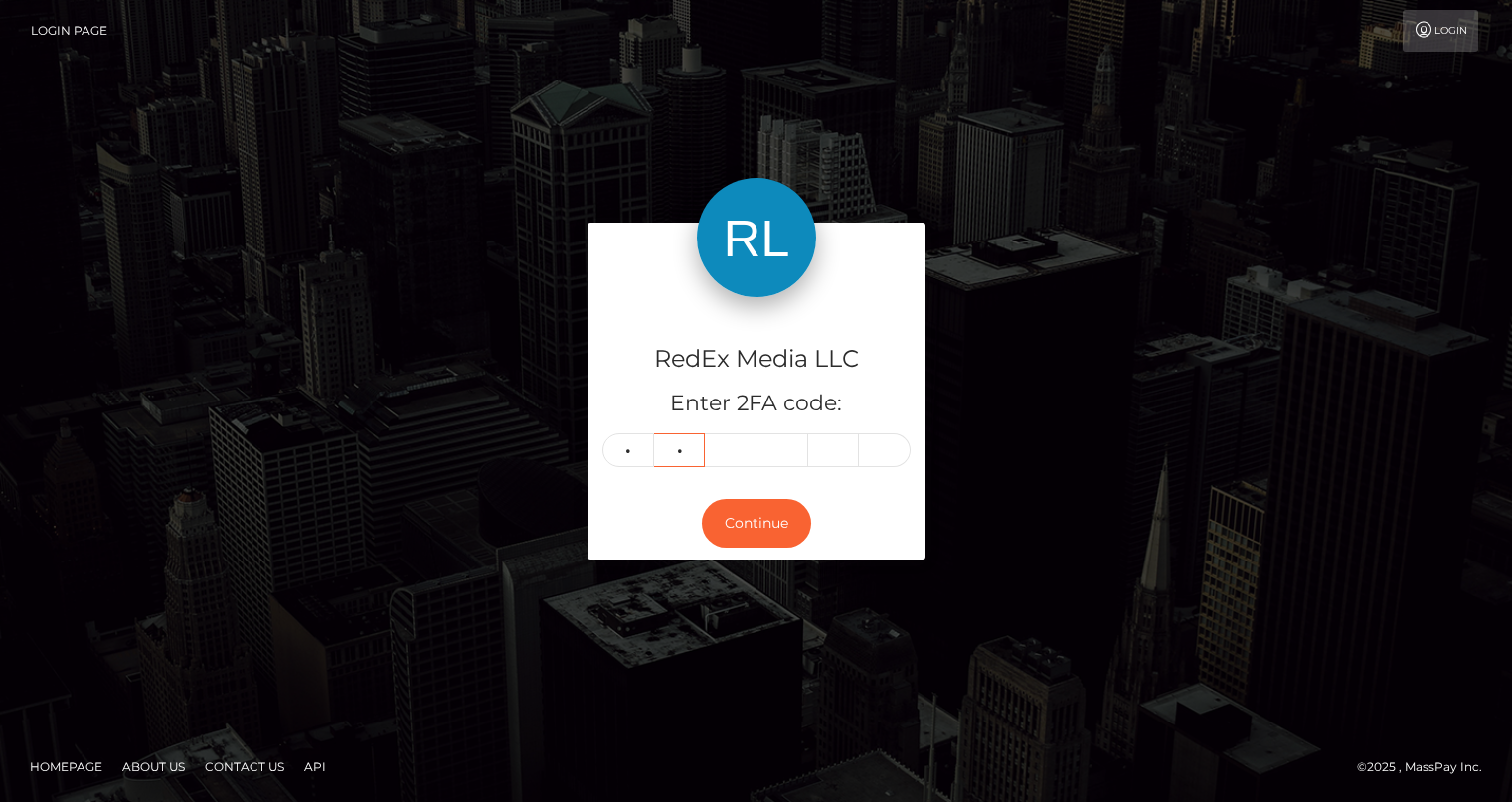 type on "8" 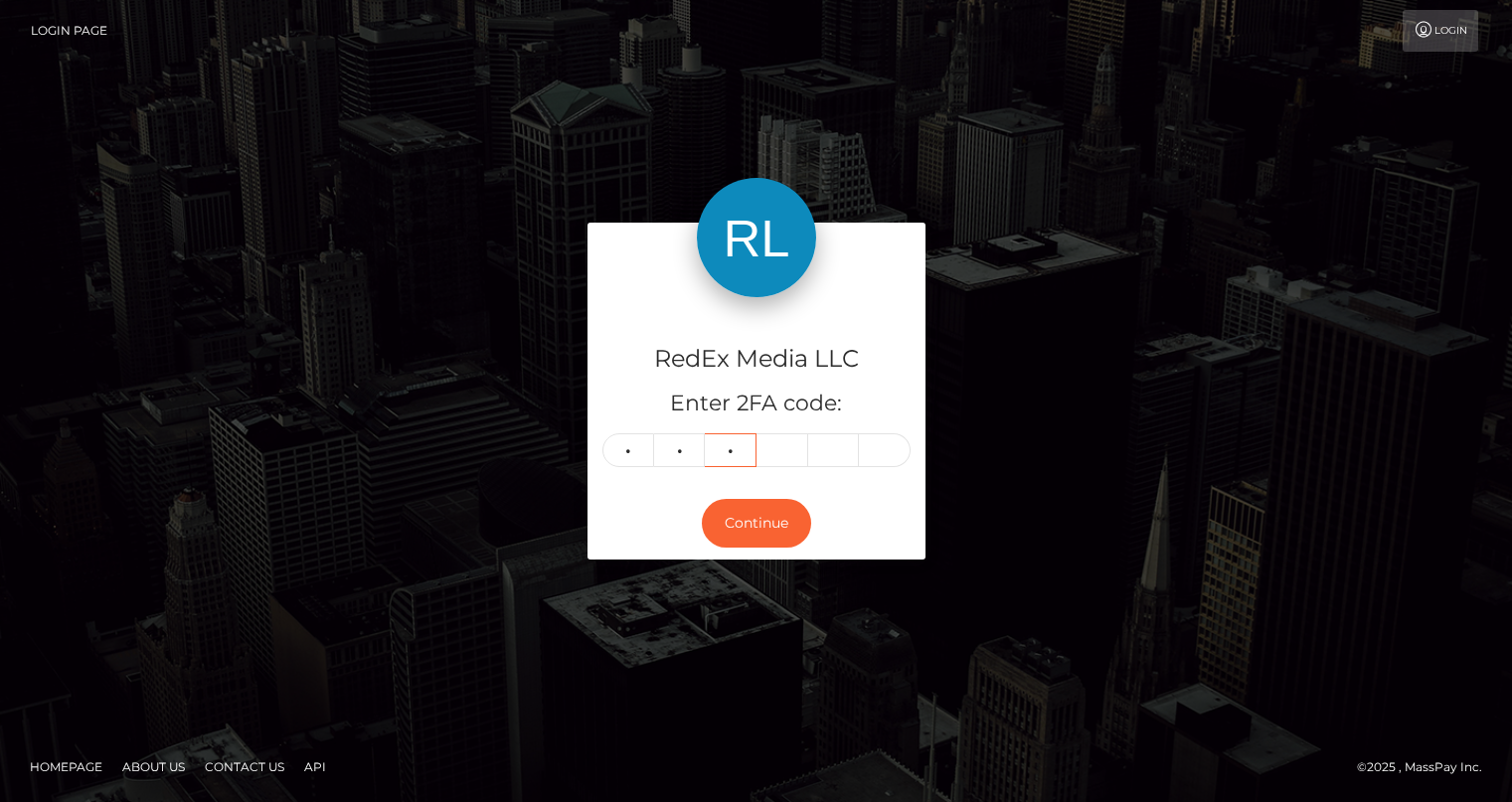 type on "7" 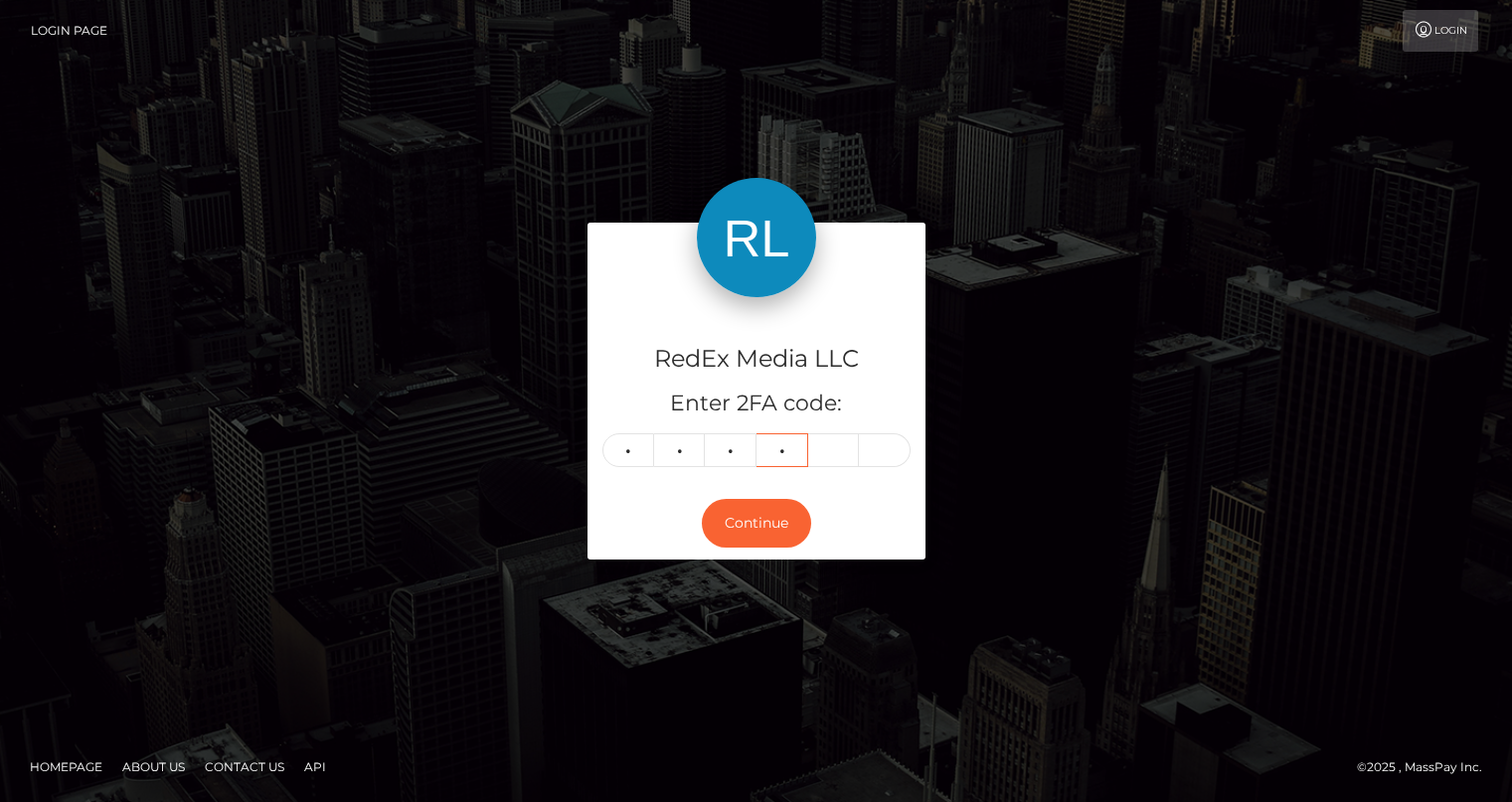 type on "7" 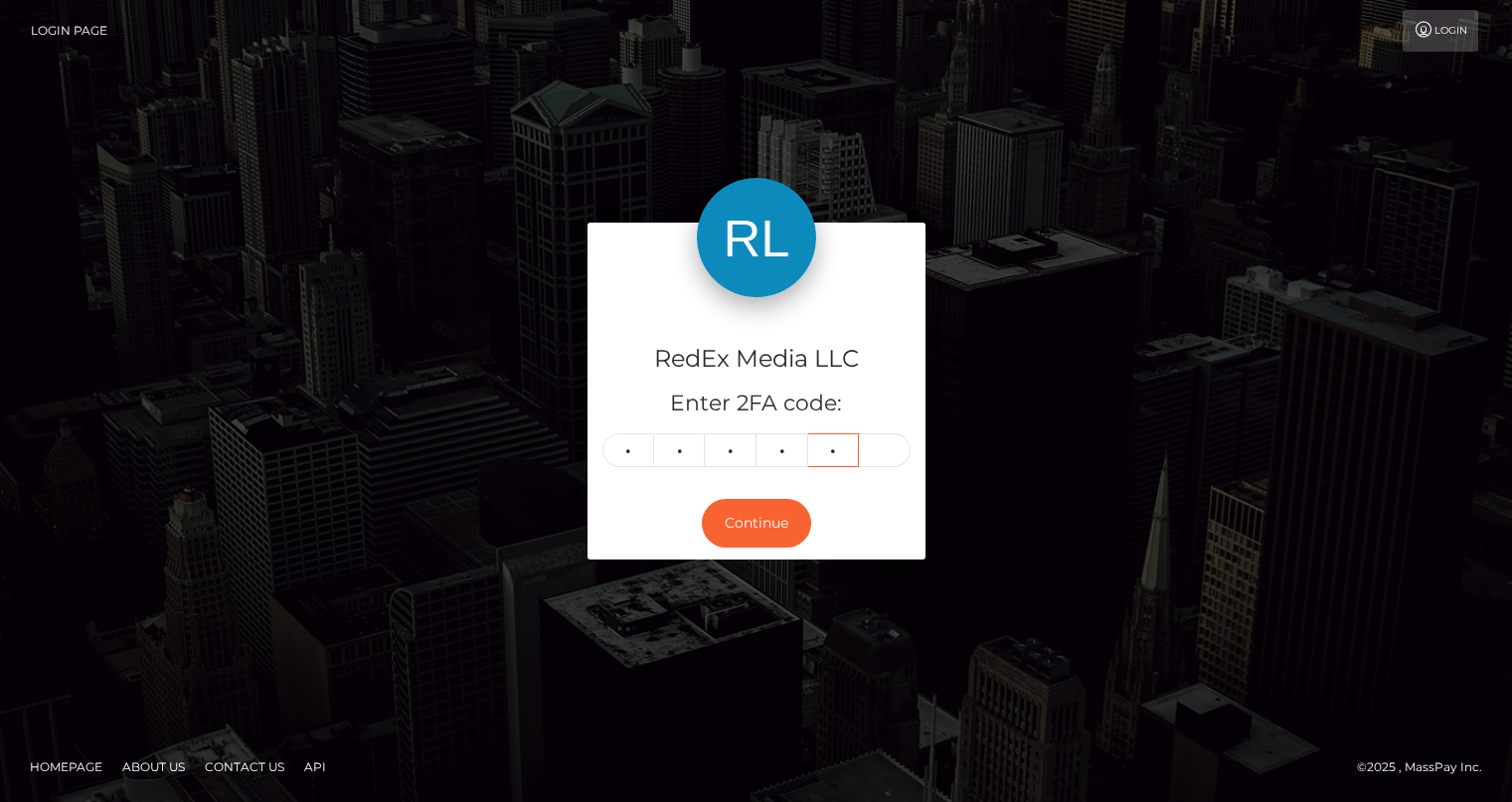 type on "9" 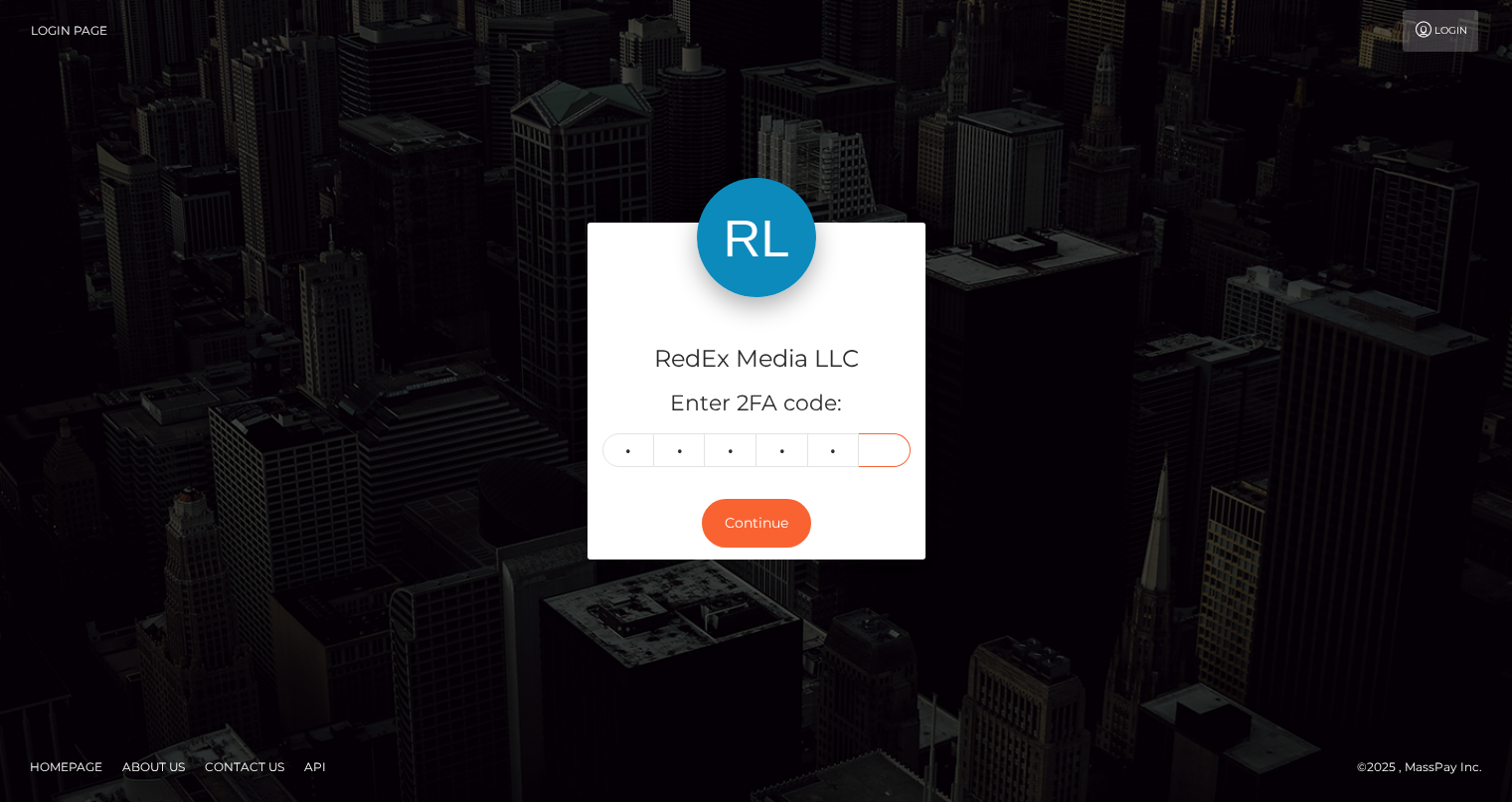 type on "1" 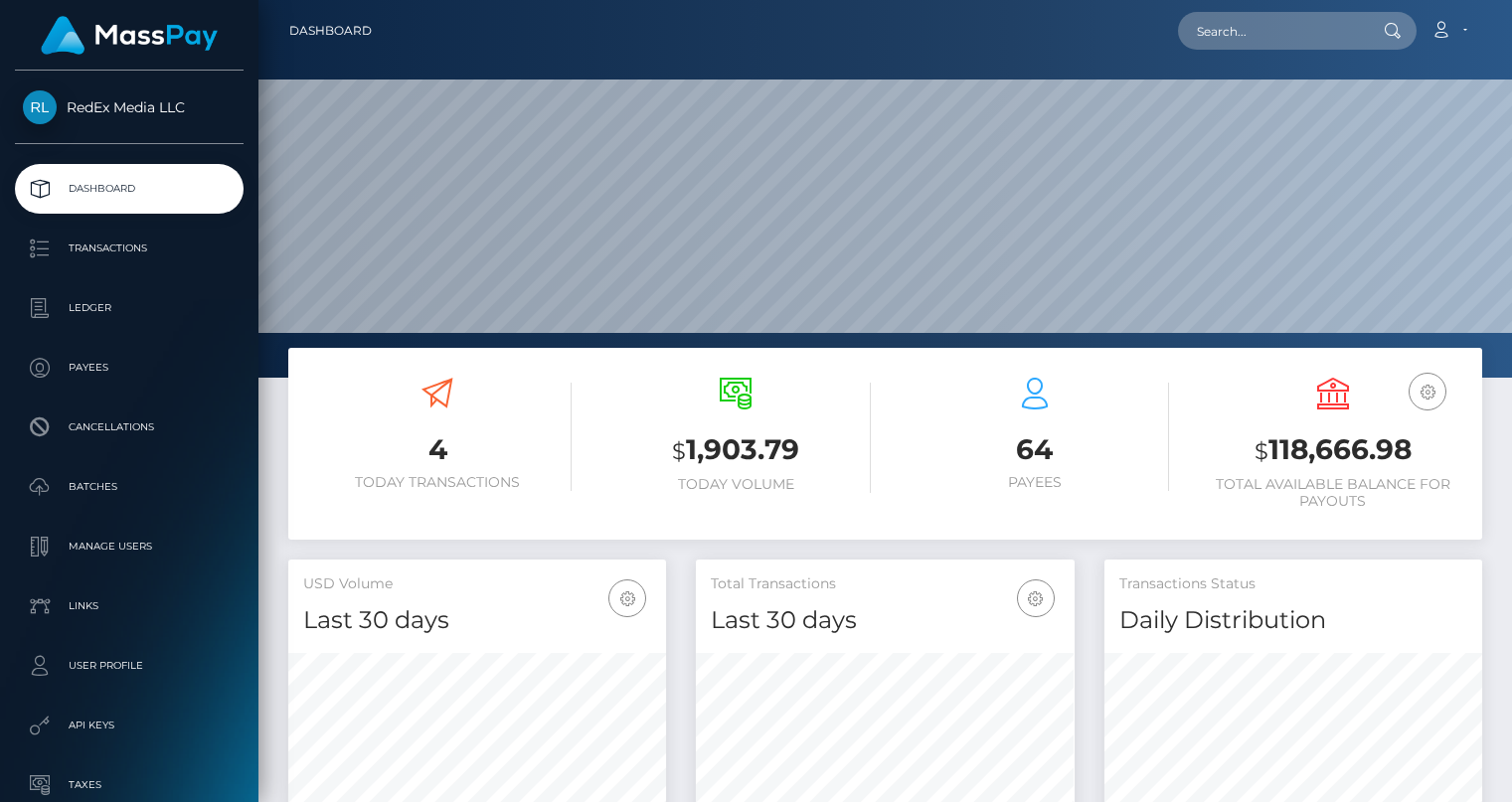 scroll, scrollTop: 0, scrollLeft: 0, axis: both 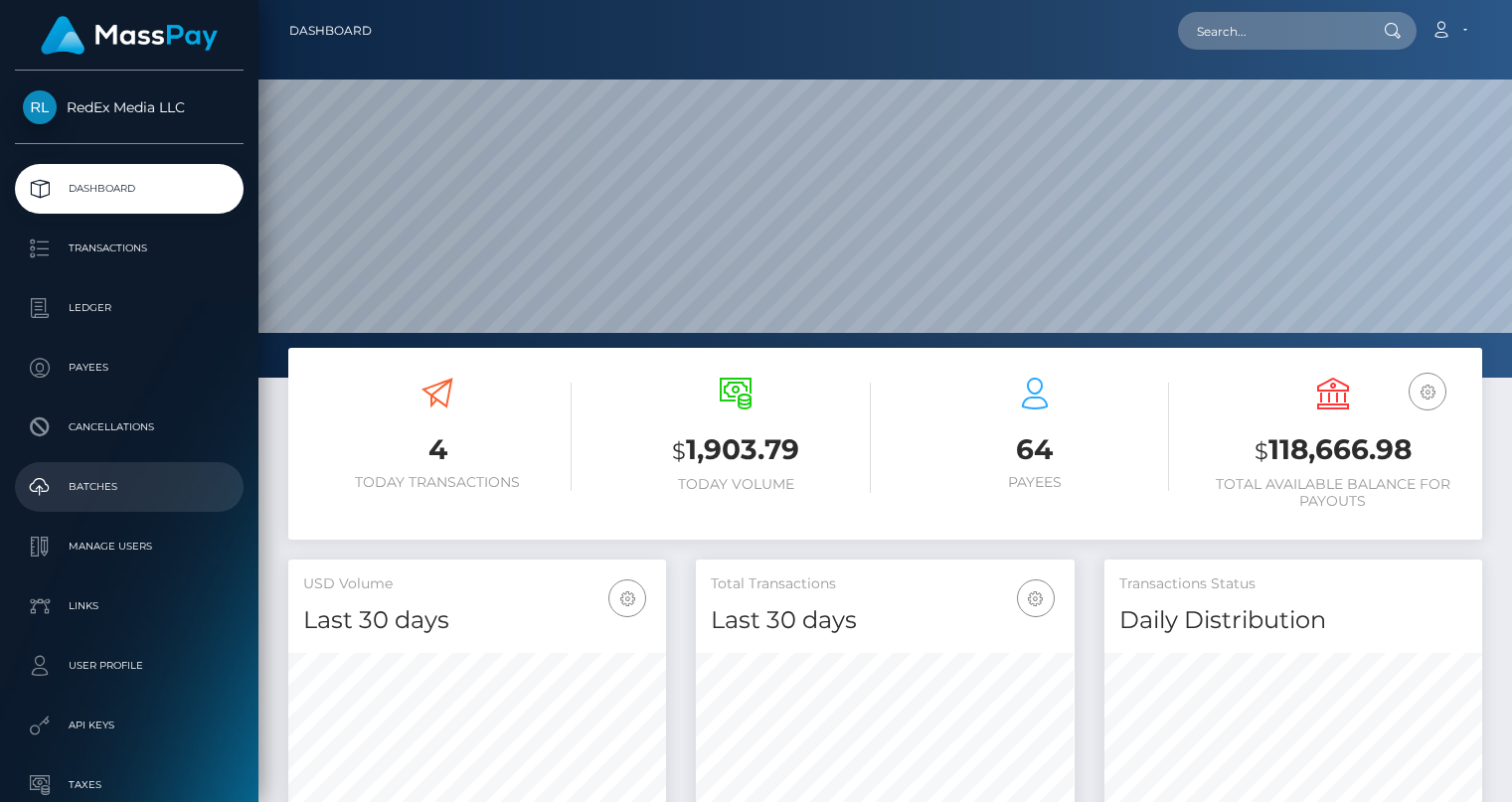 click on "Batches" at bounding box center (129, 487) 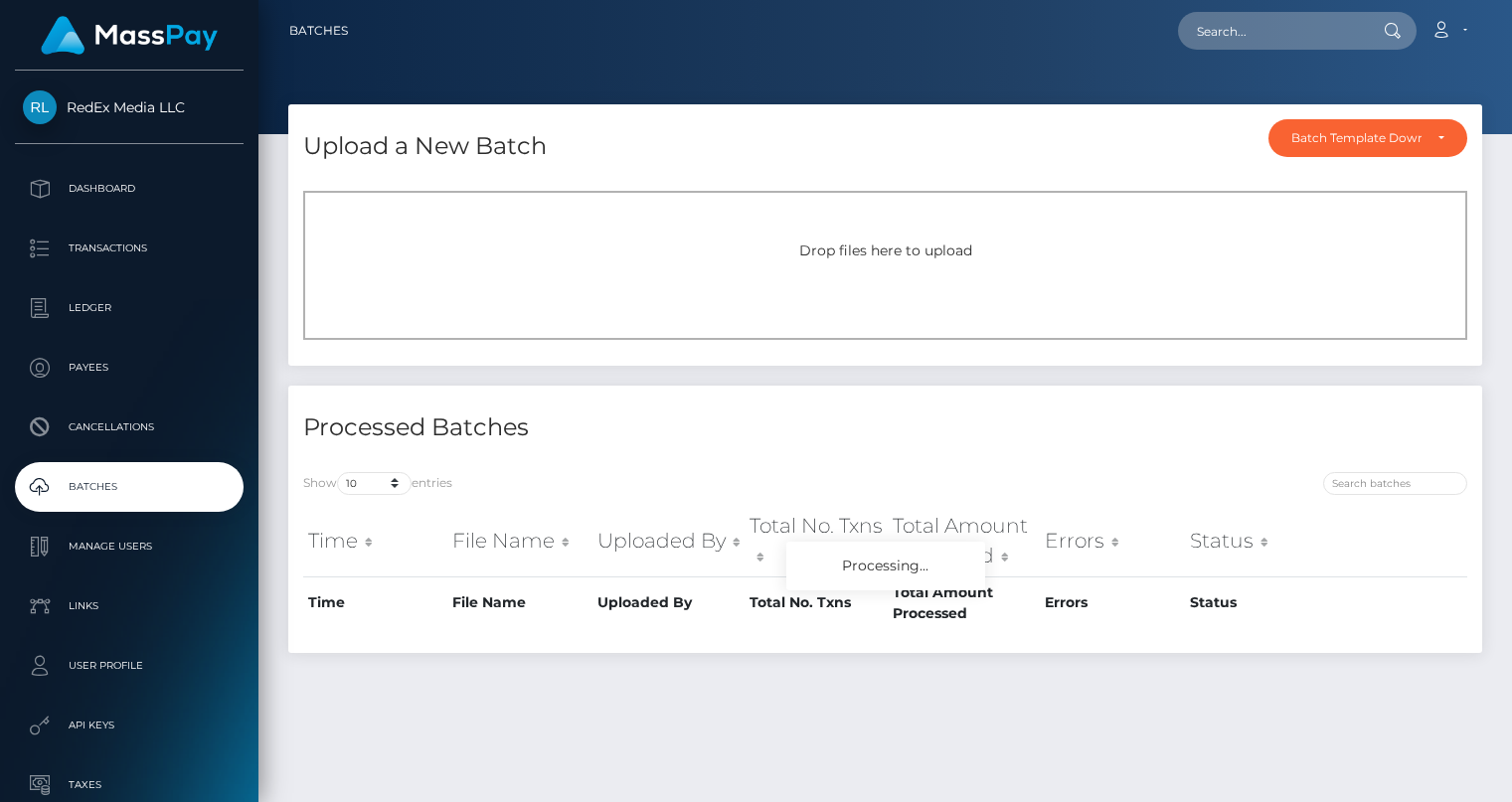 scroll, scrollTop: 0, scrollLeft: 0, axis: both 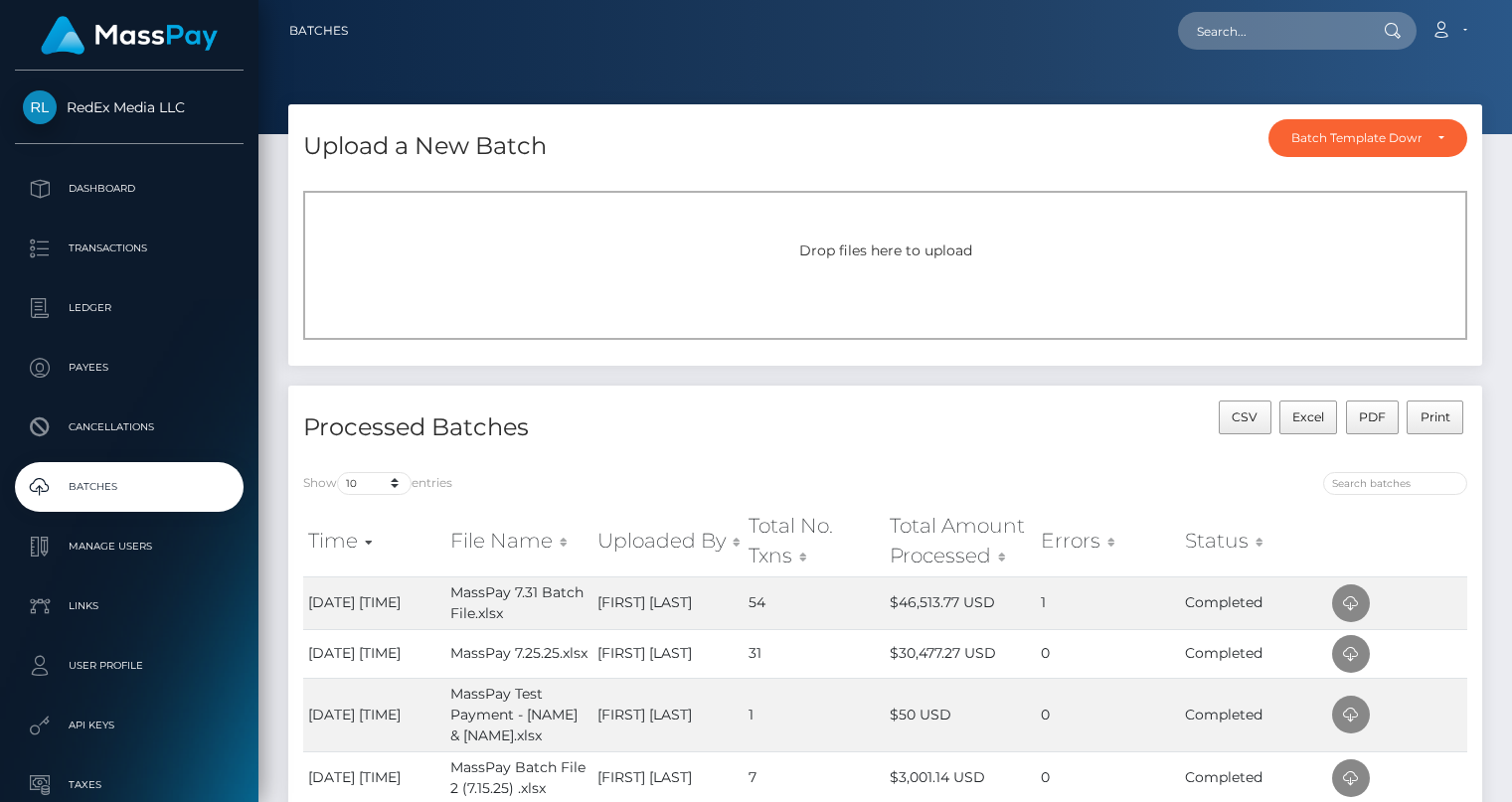click on "Drop files here to upload" at bounding box center [885, 265] 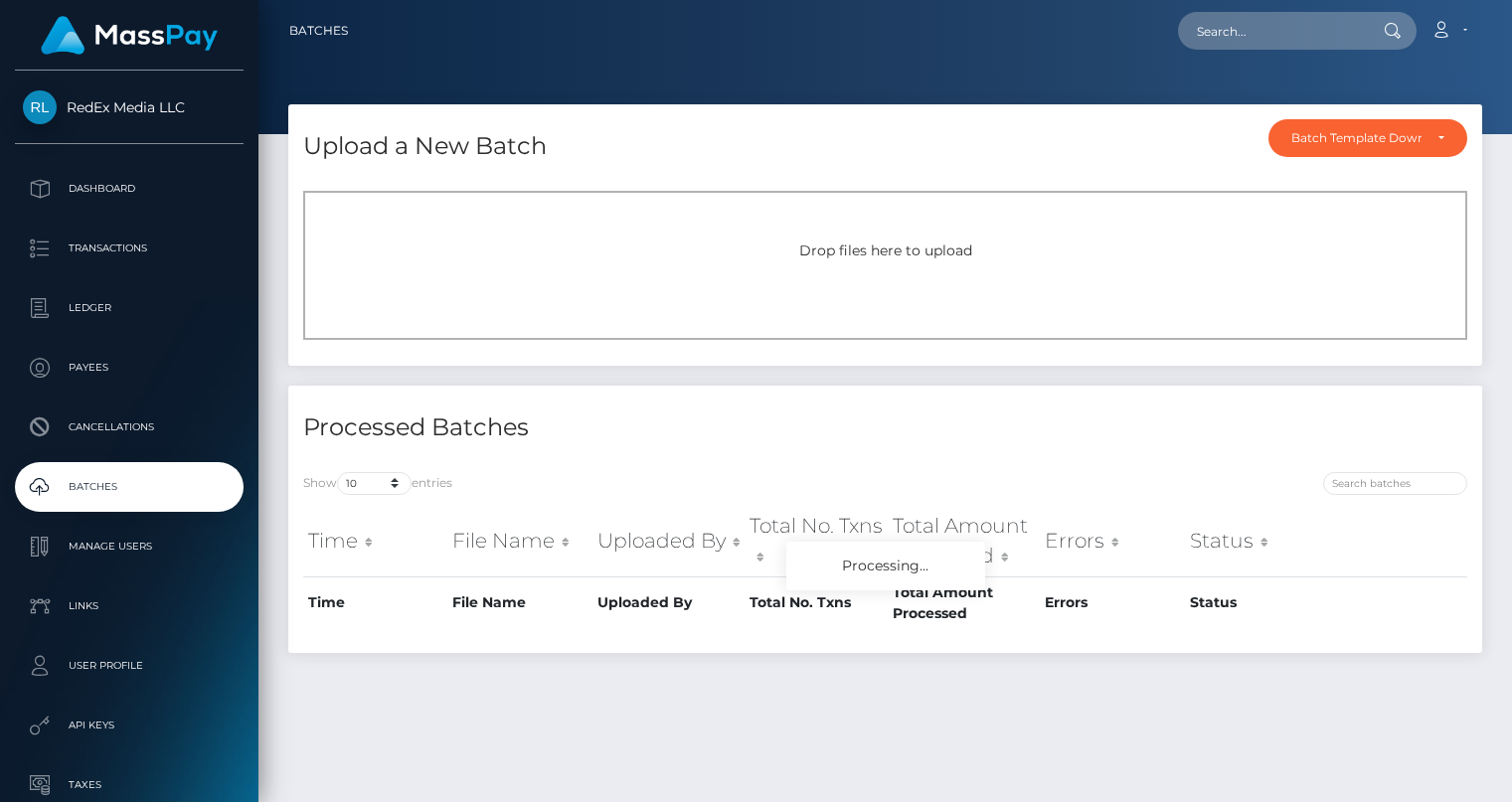scroll, scrollTop: 0, scrollLeft: 0, axis: both 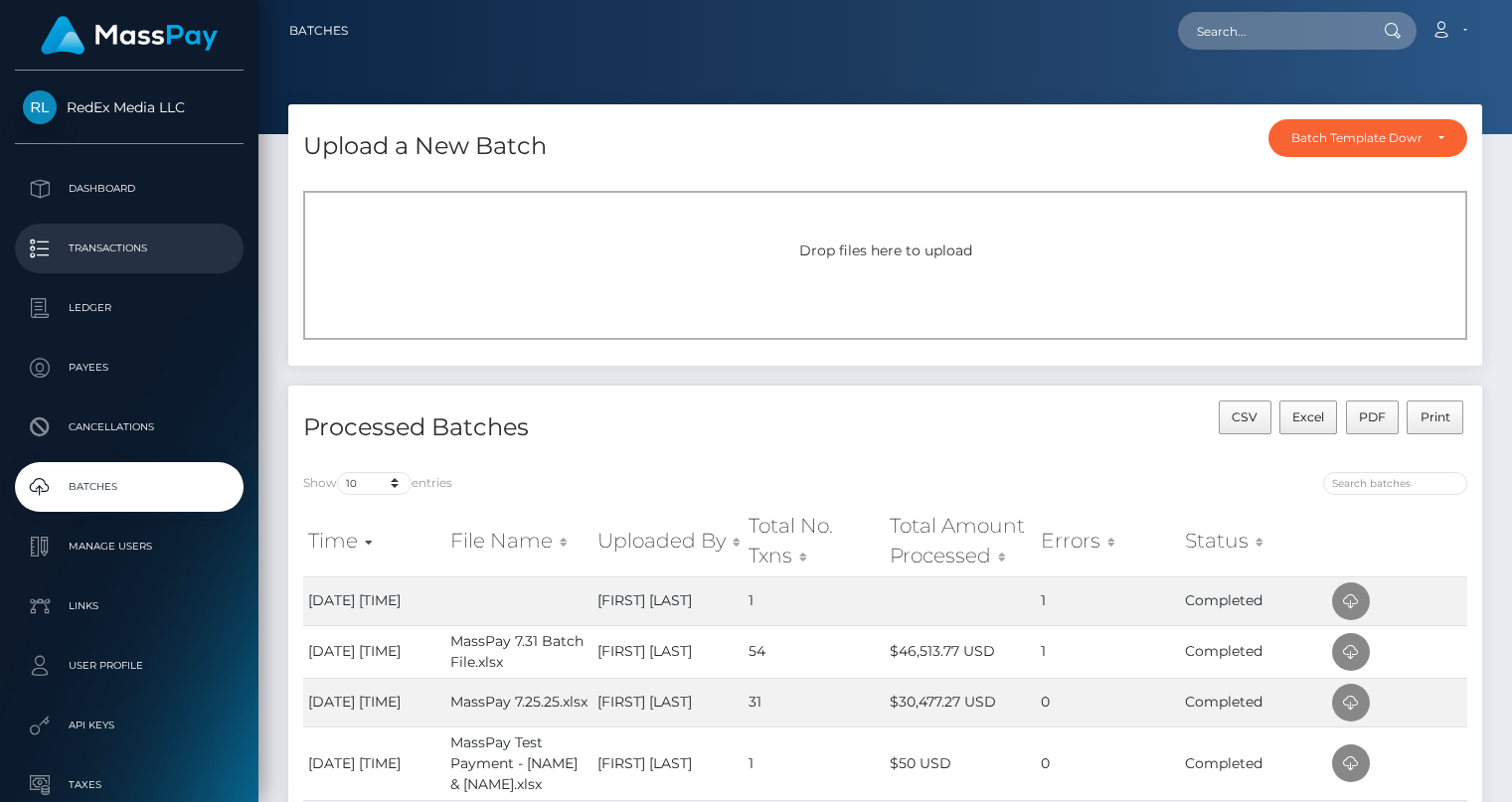 click on "Transactions" at bounding box center [129, 248] 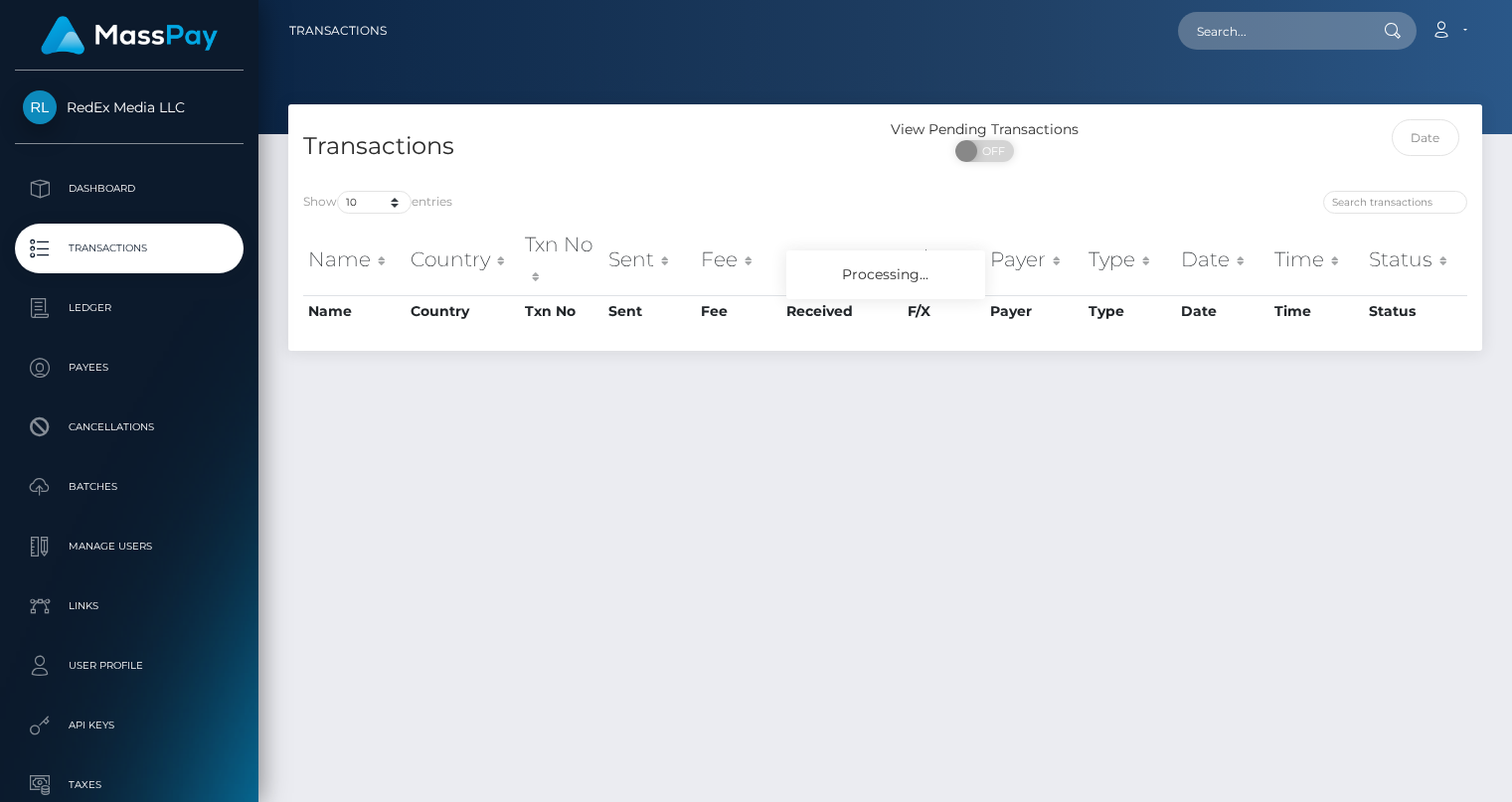 scroll, scrollTop: 0, scrollLeft: 0, axis: both 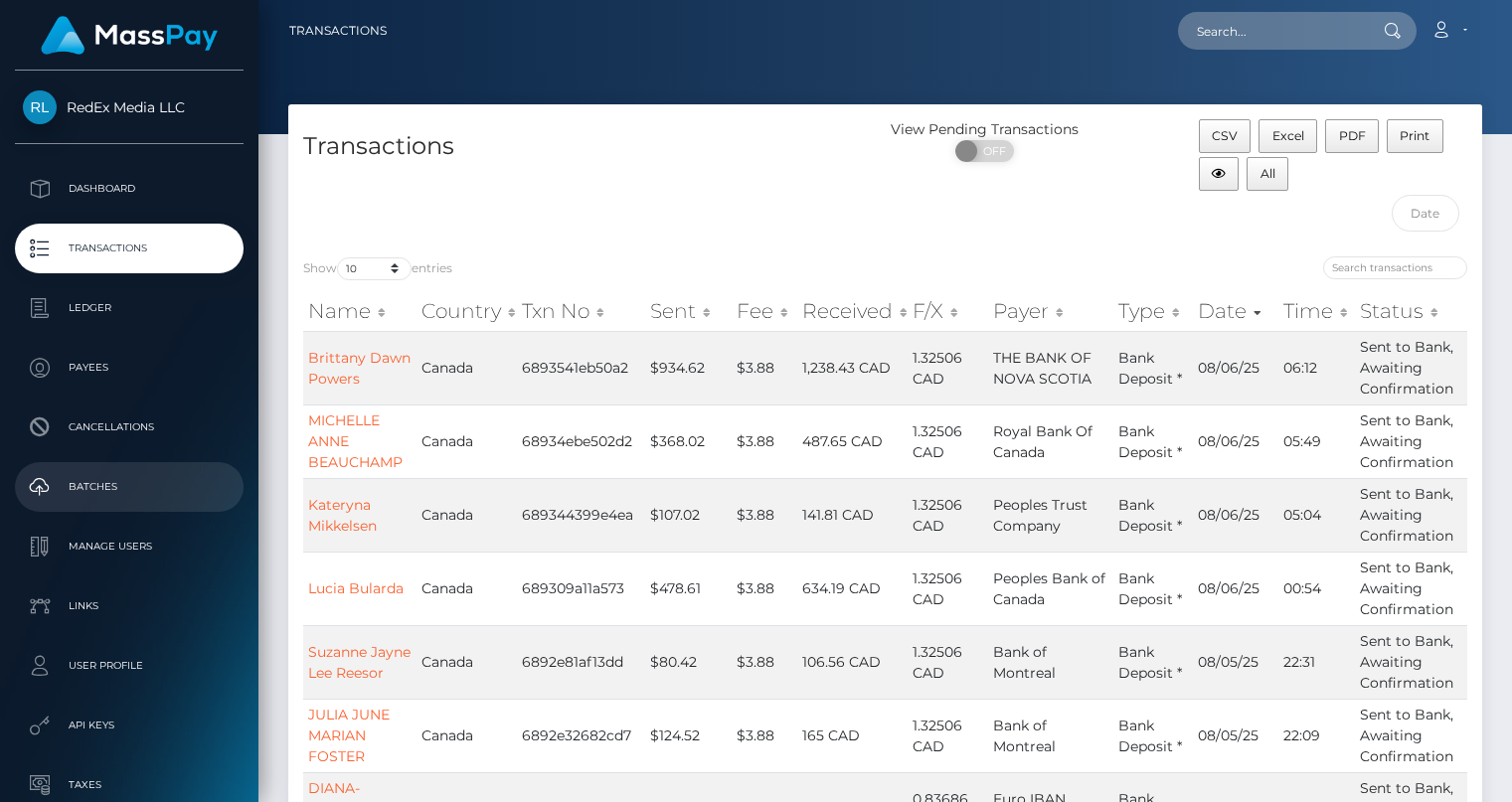 click on "Batches" at bounding box center [129, 487] 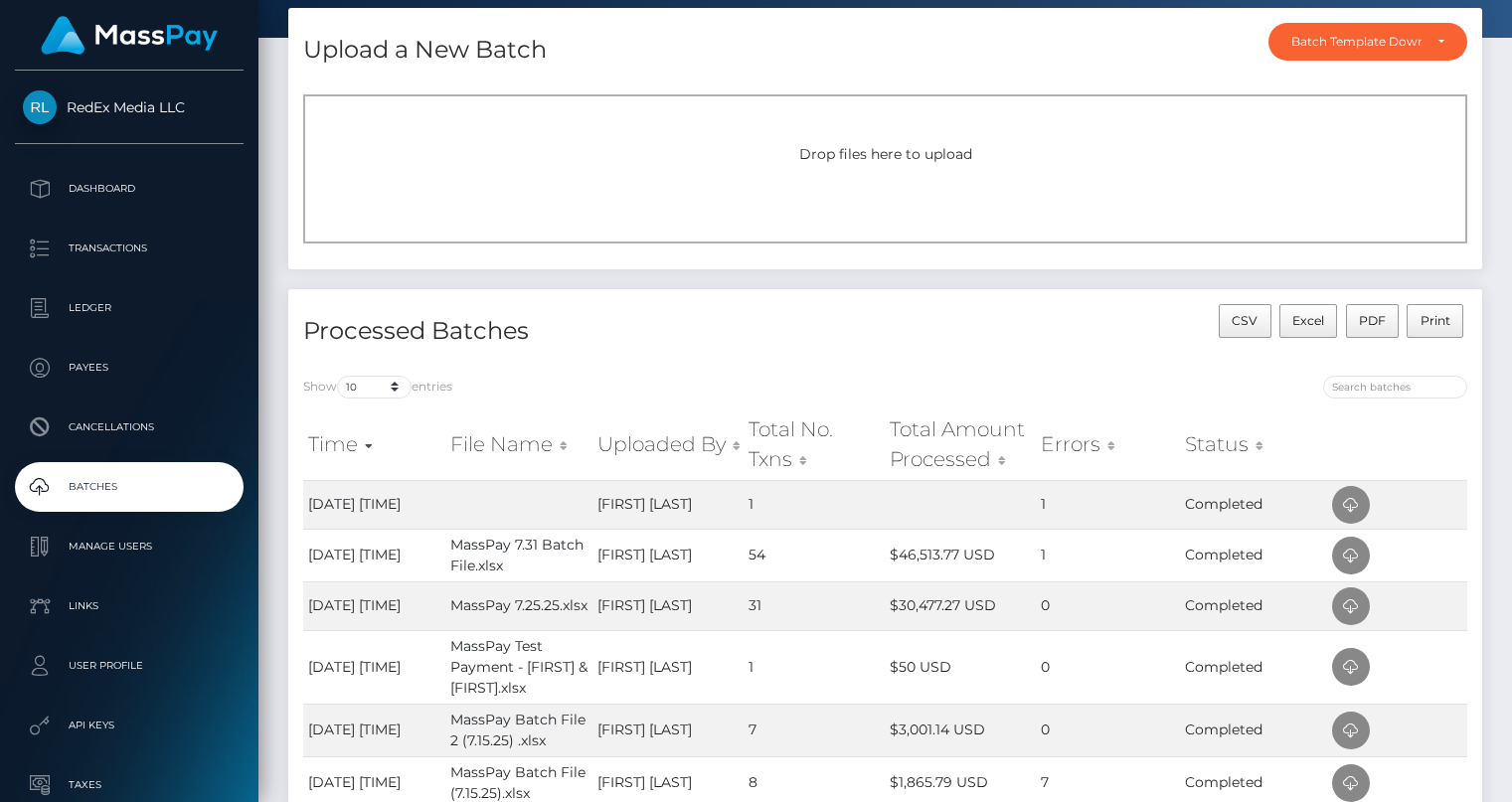 scroll, scrollTop: 99, scrollLeft: 0, axis: vertical 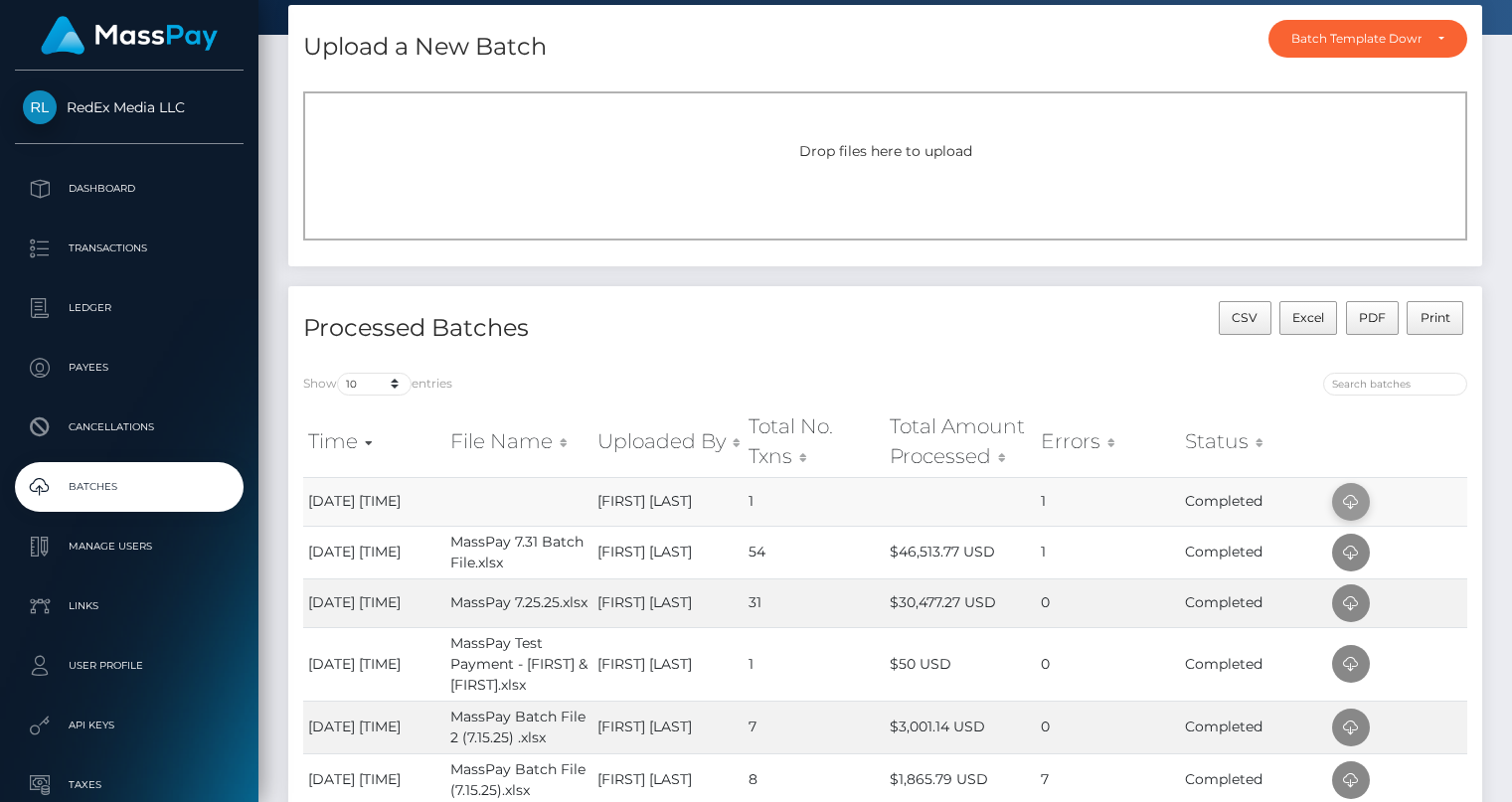 click at bounding box center (1351, 502) 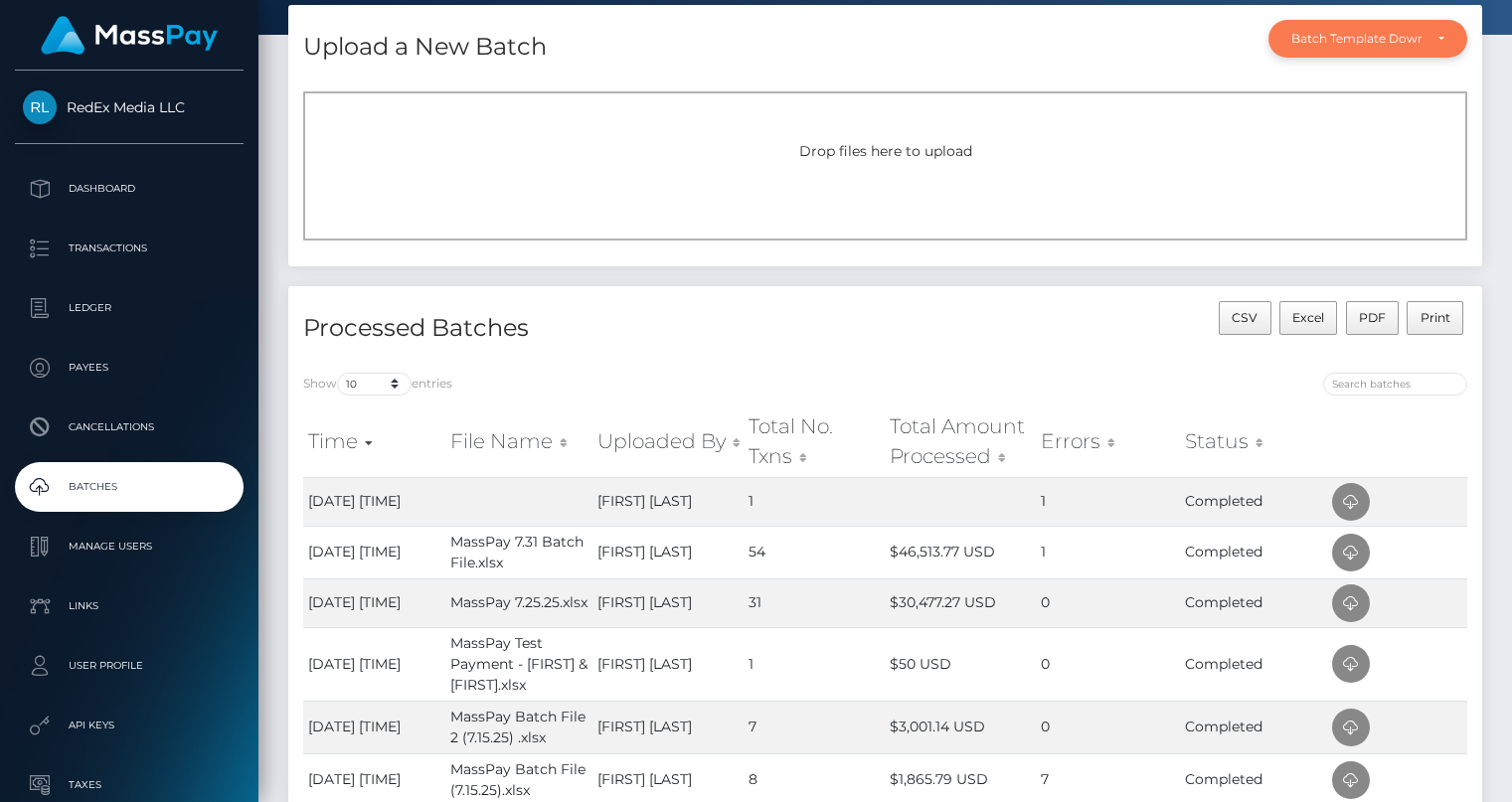 click on "Batch Template Download" at bounding box center (1368, 39) 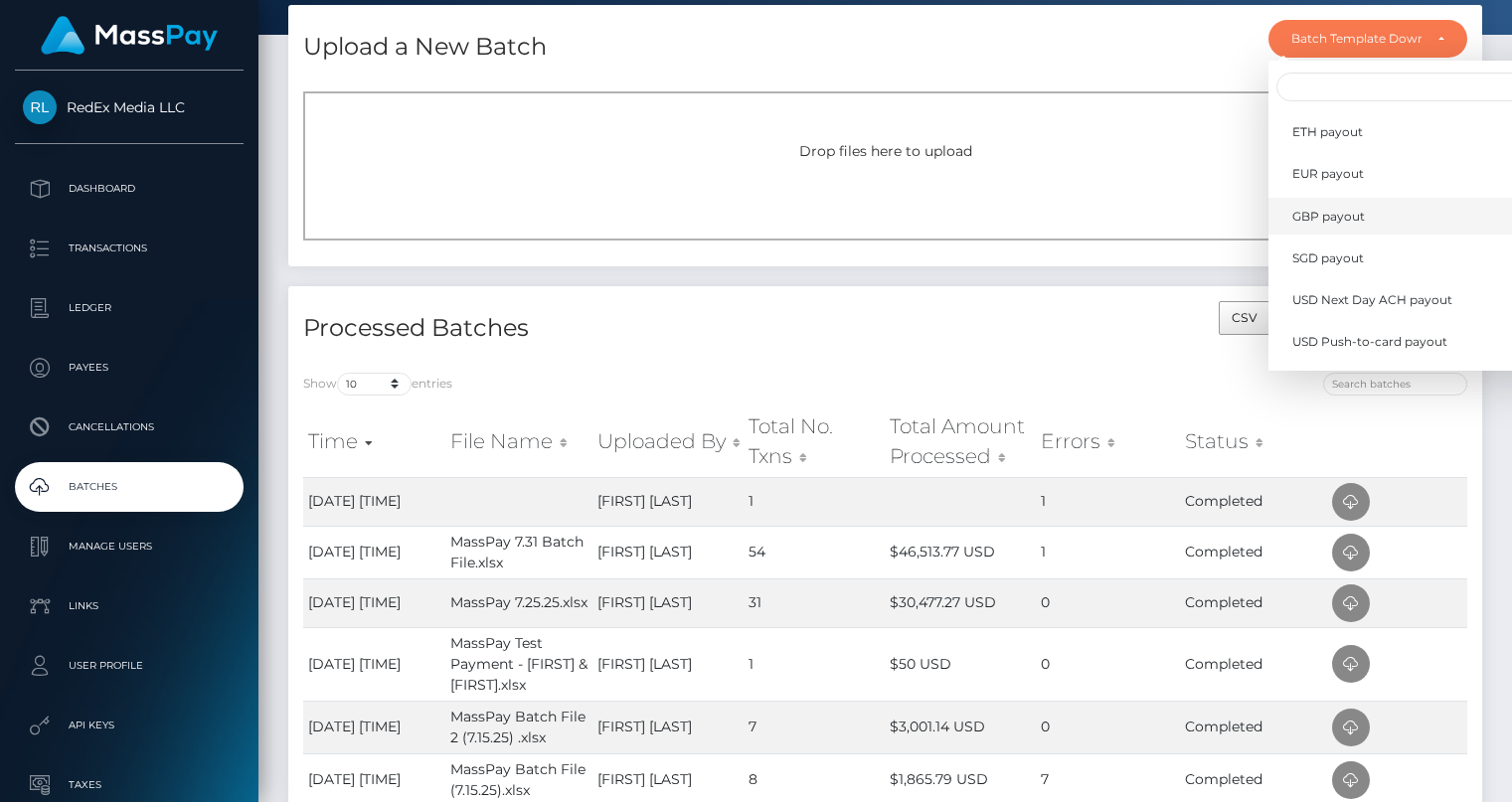 scroll, scrollTop: 581, scrollLeft: 0, axis: vertical 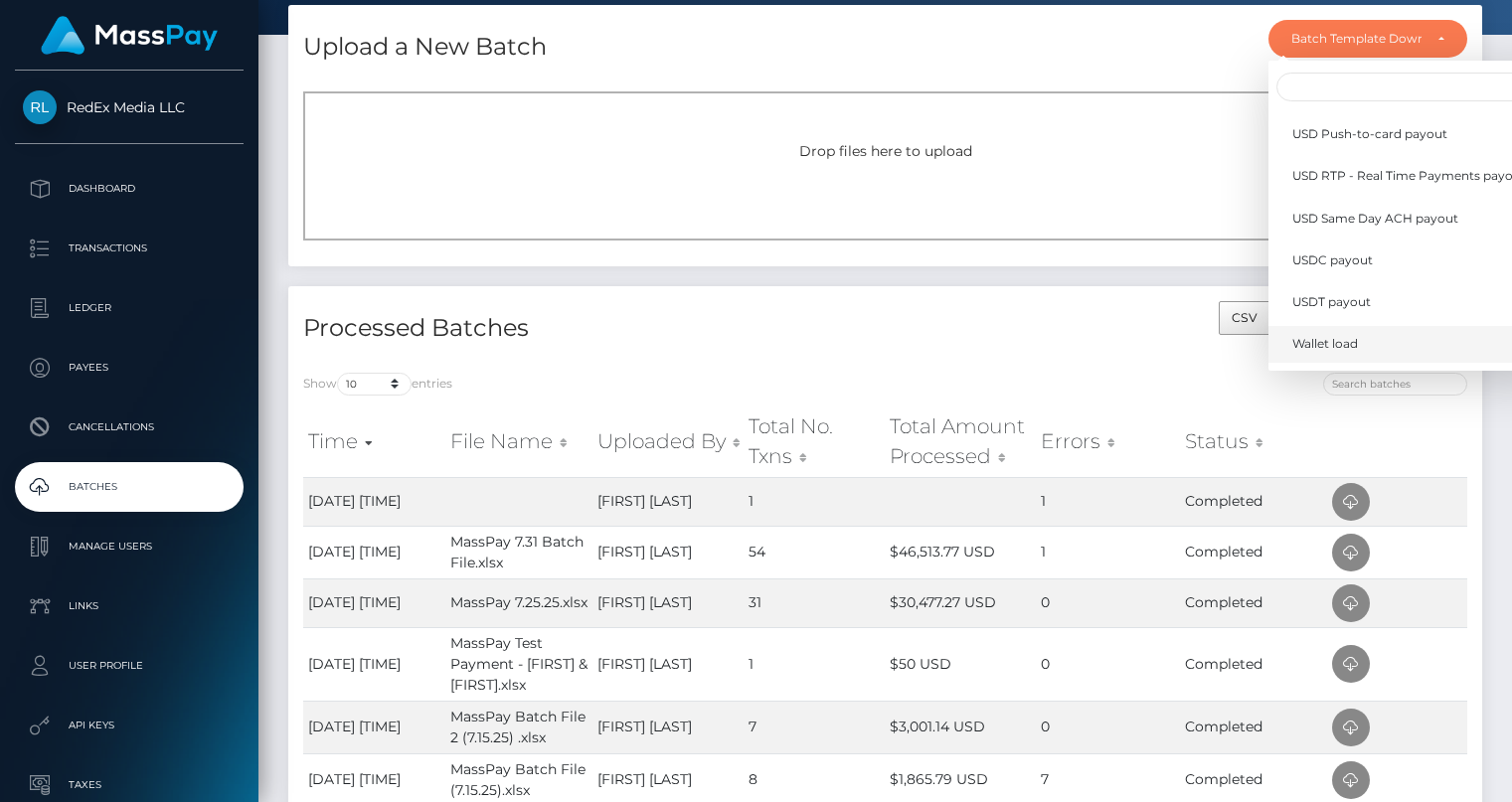 click on "Wallet load" at bounding box center [1325, 344] 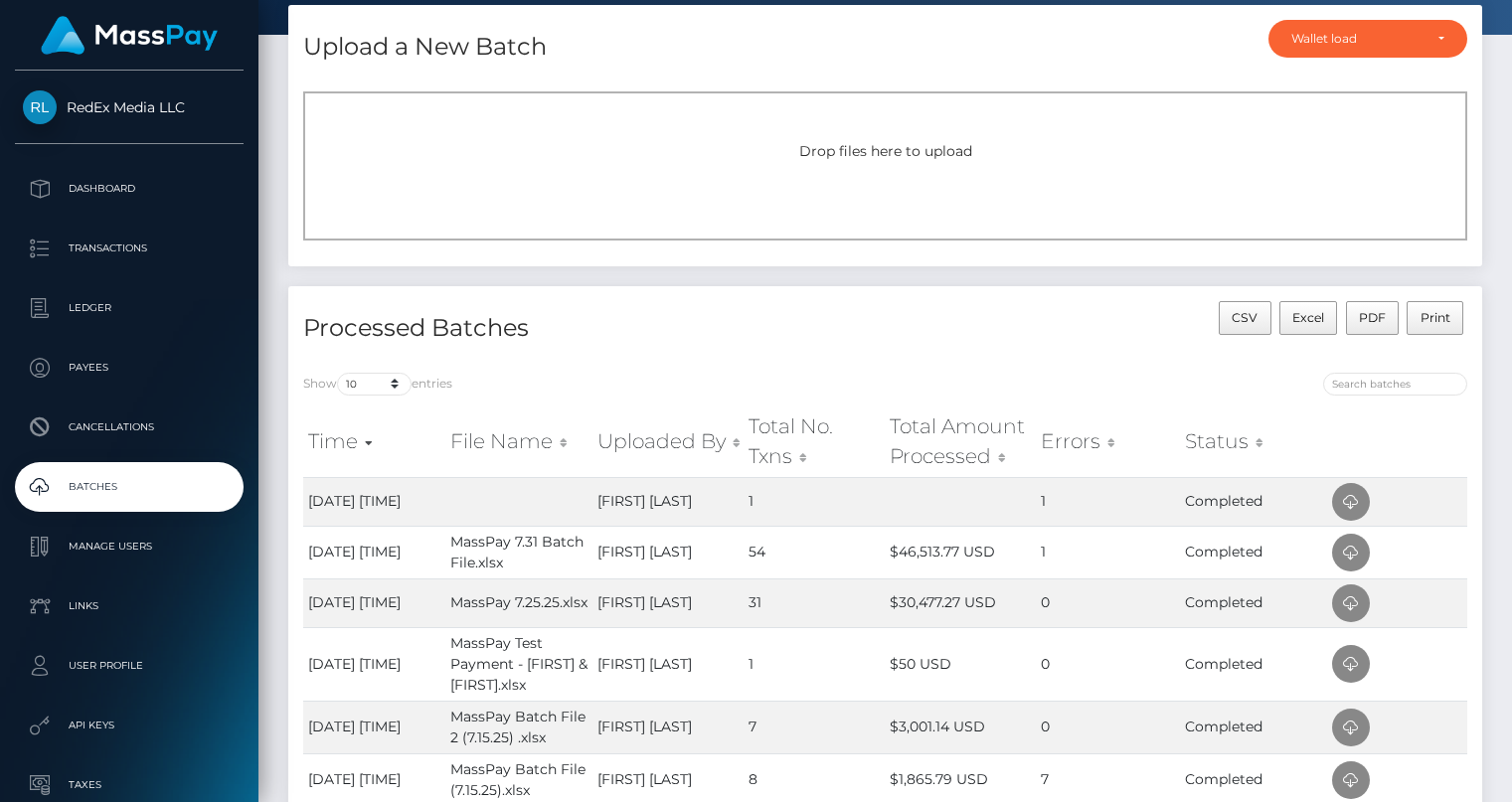 click on "Drop files here to upload" at bounding box center (885, 151) 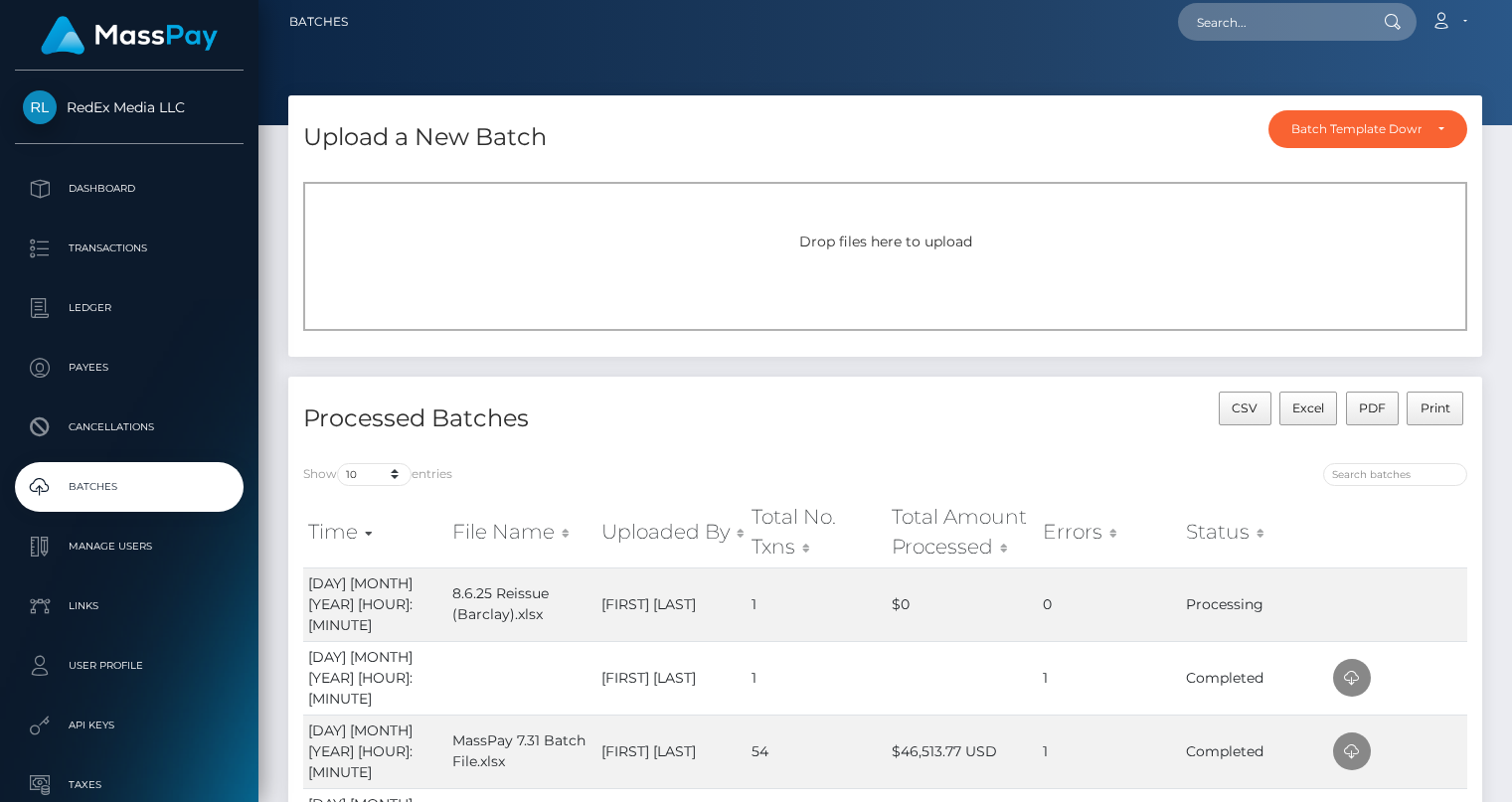 scroll, scrollTop: 0, scrollLeft: 0, axis: both 